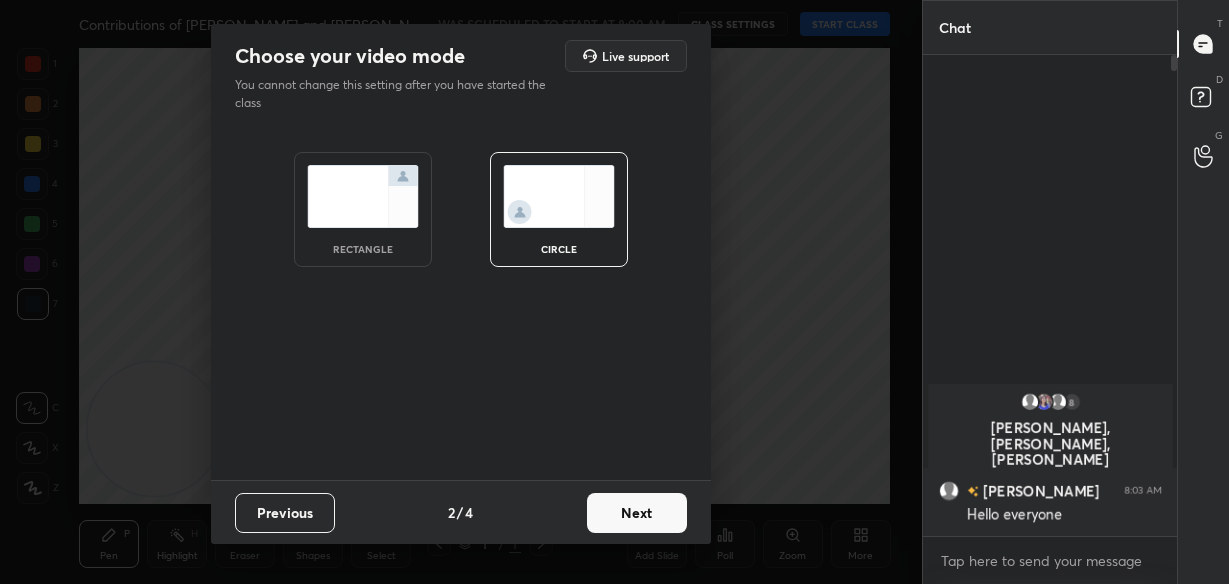 scroll, scrollTop: 0, scrollLeft: 0, axis: both 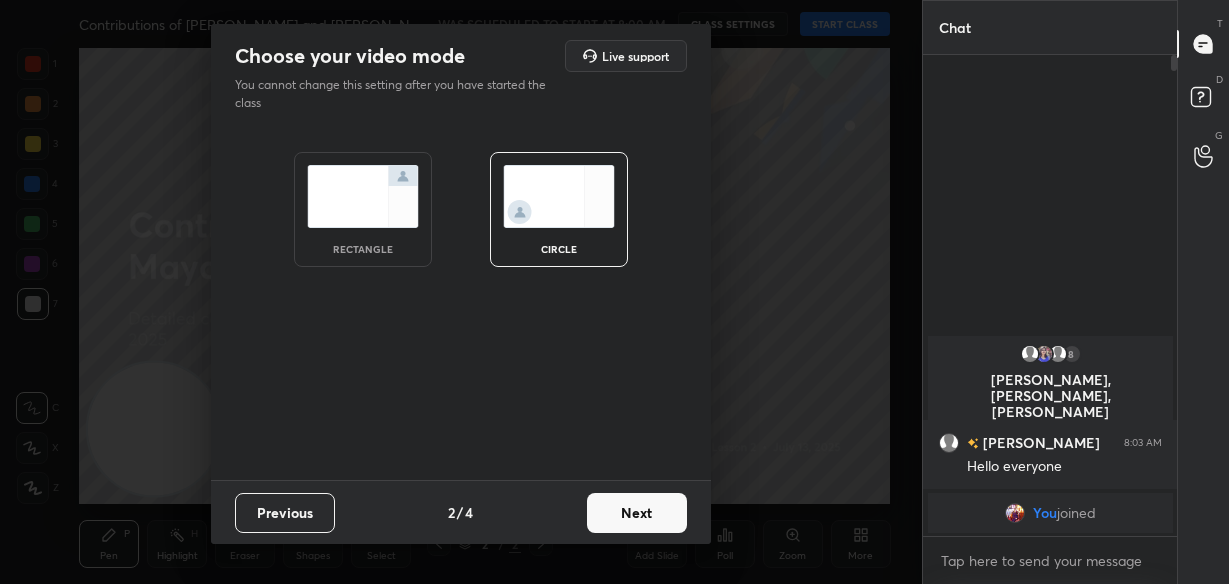 click on "Next" at bounding box center (637, 513) 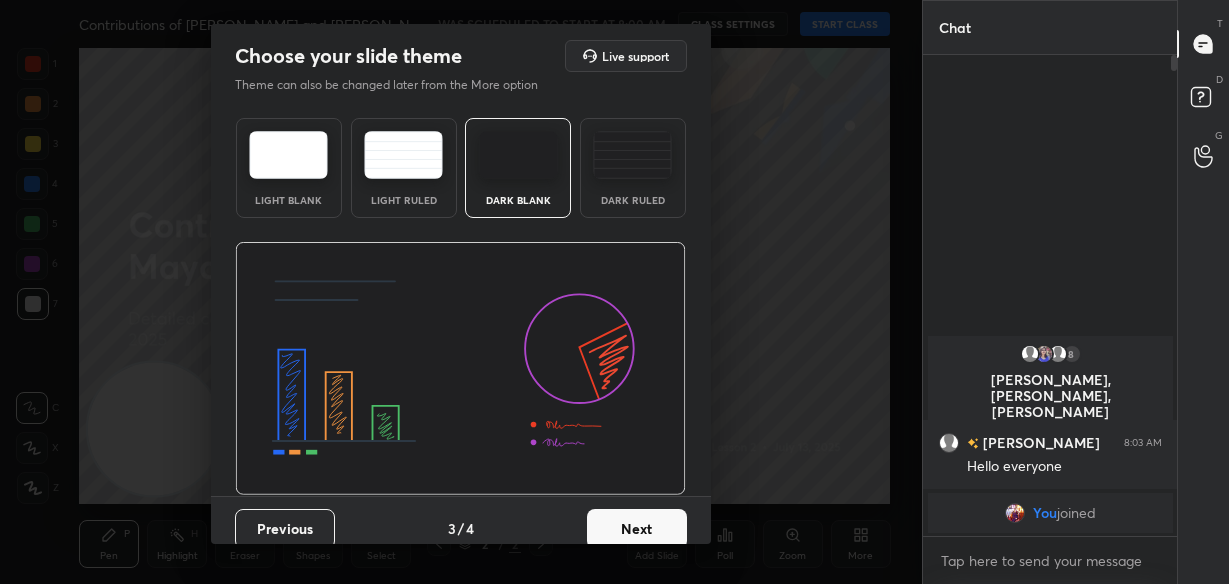 click on "Next" at bounding box center (637, 529) 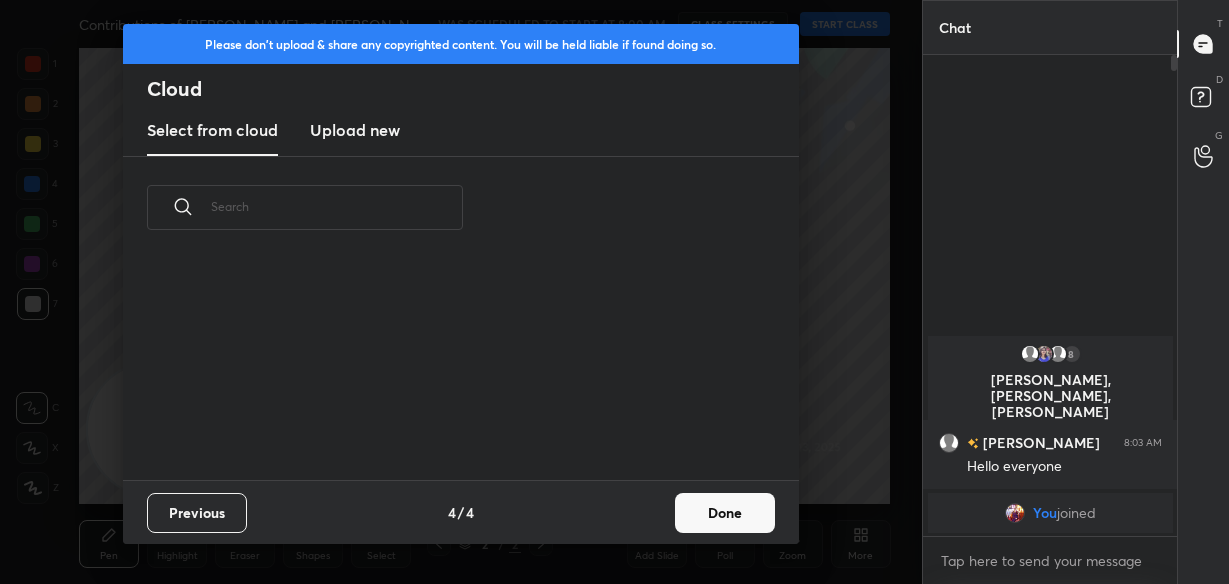 scroll, scrollTop: 6, scrollLeft: 10, axis: both 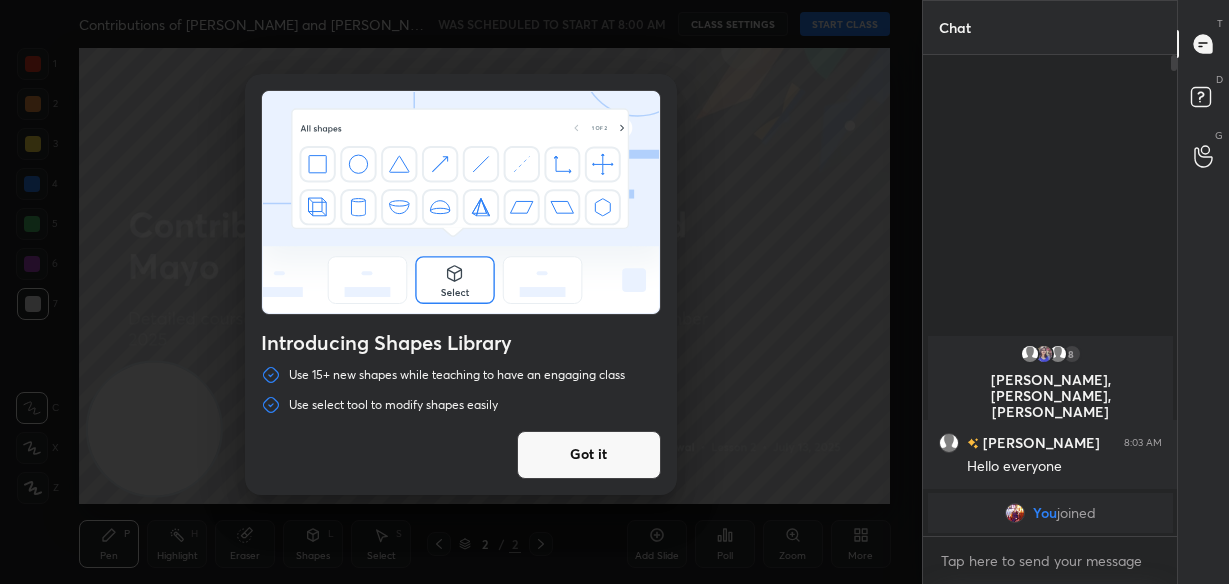 click on "Got it" at bounding box center [589, 455] 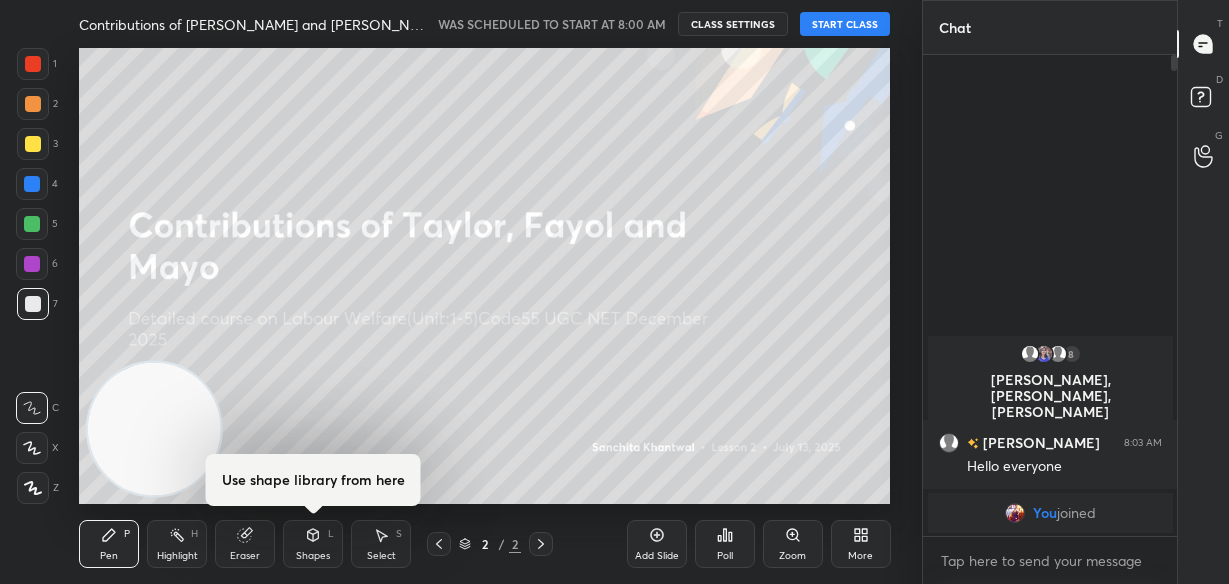 click on "START CLASS" at bounding box center [845, 24] 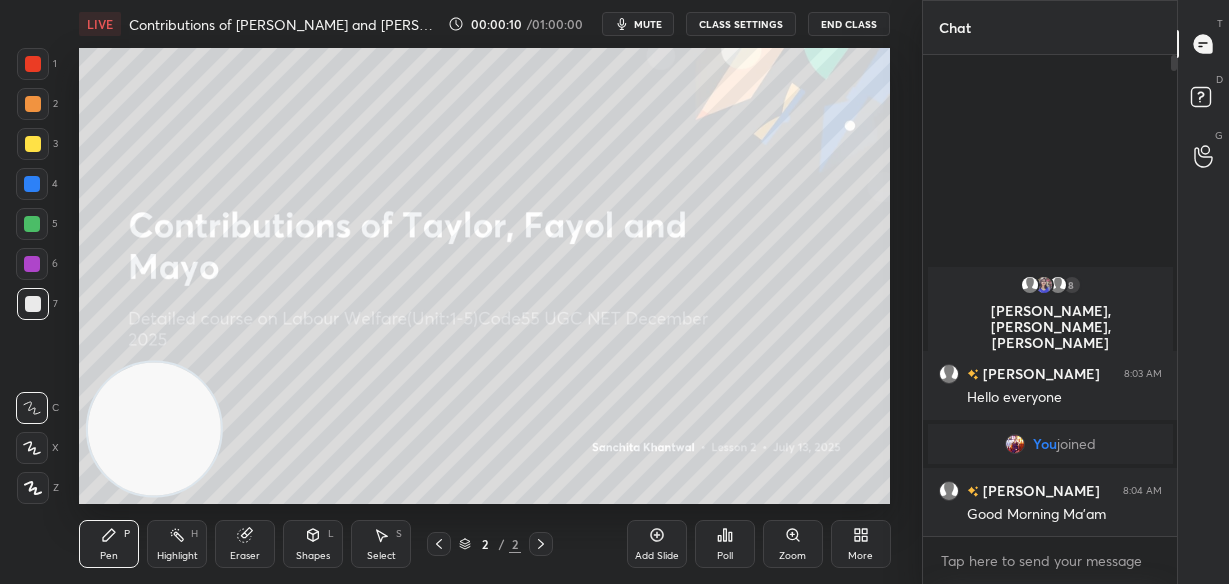 click on "More" at bounding box center (861, 544) 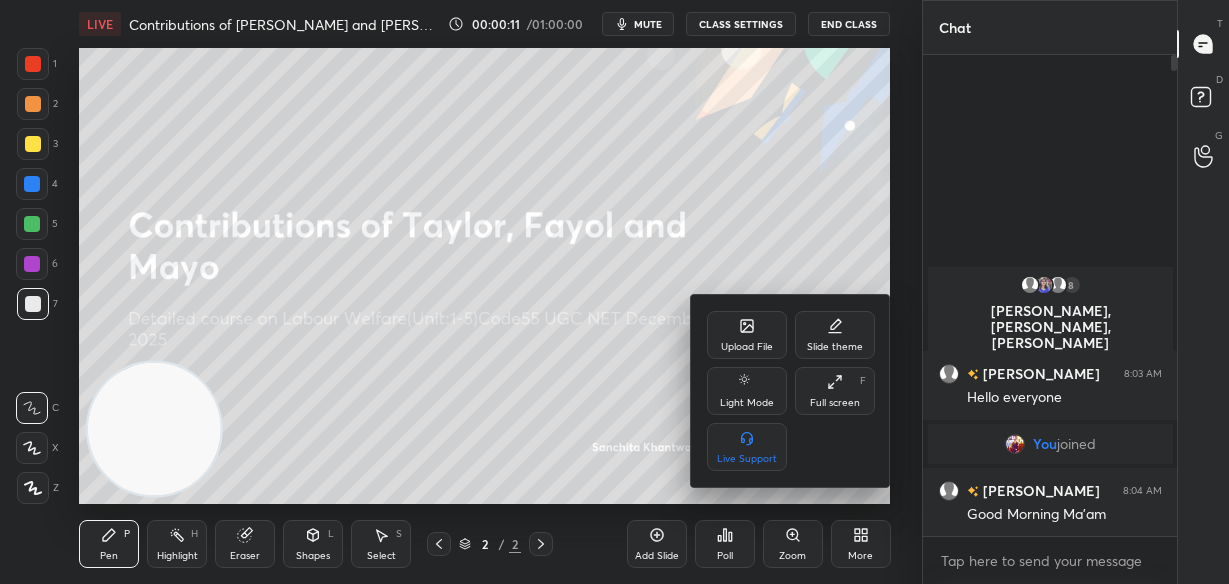 click on "Upload File" at bounding box center [747, 335] 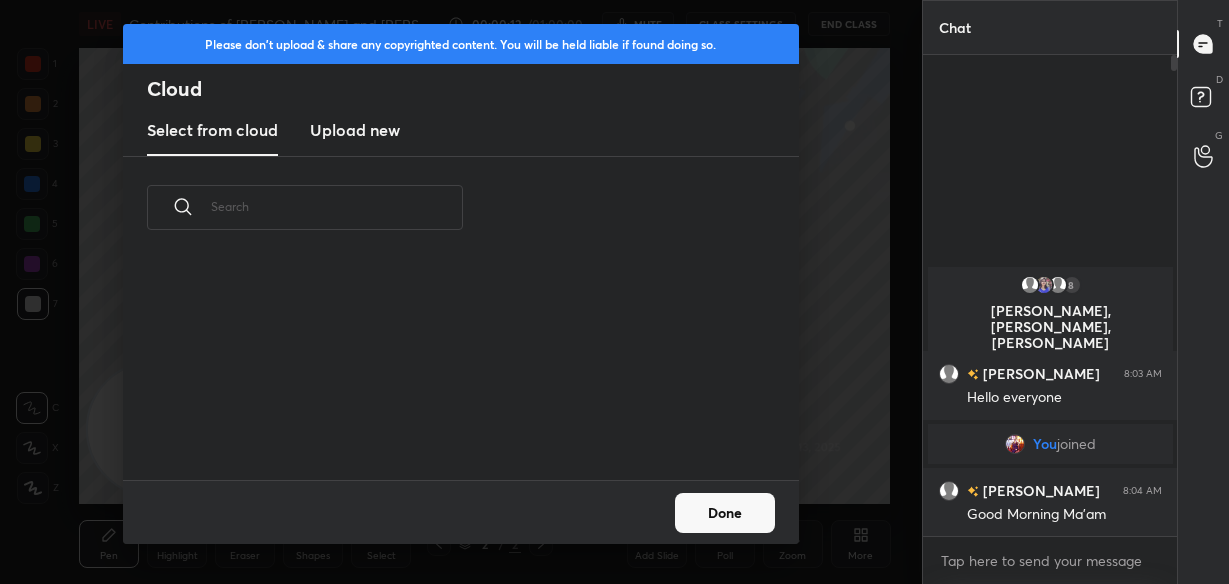 scroll, scrollTop: 126, scrollLeft: 642, axis: both 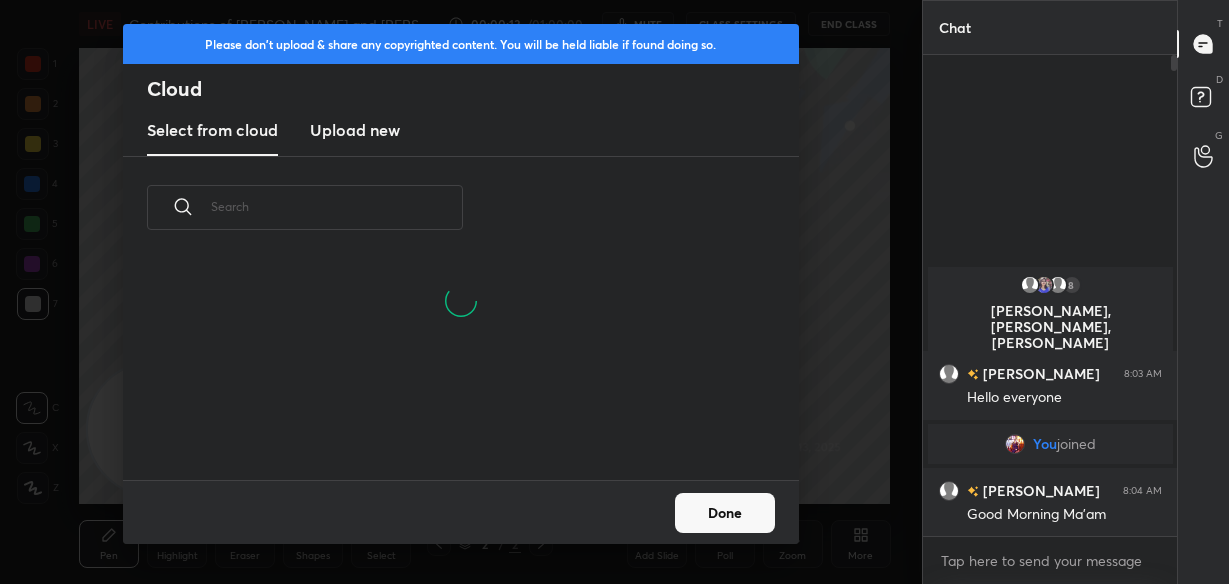 click on "Upload new" at bounding box center (355, 130) 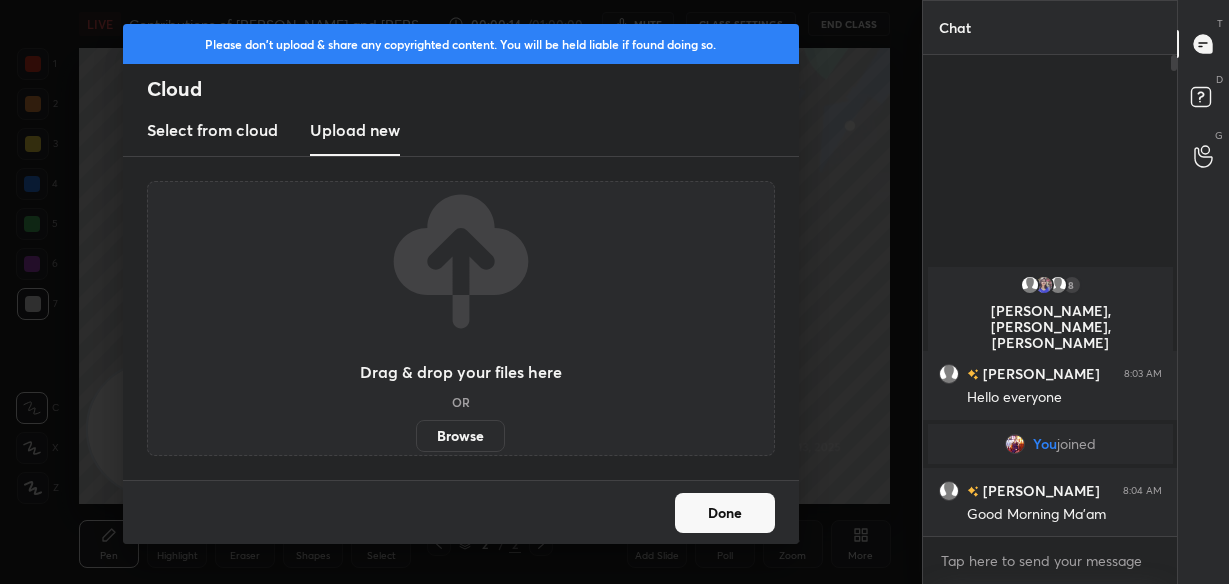click on "Browse" at bounding box center [460, 436] 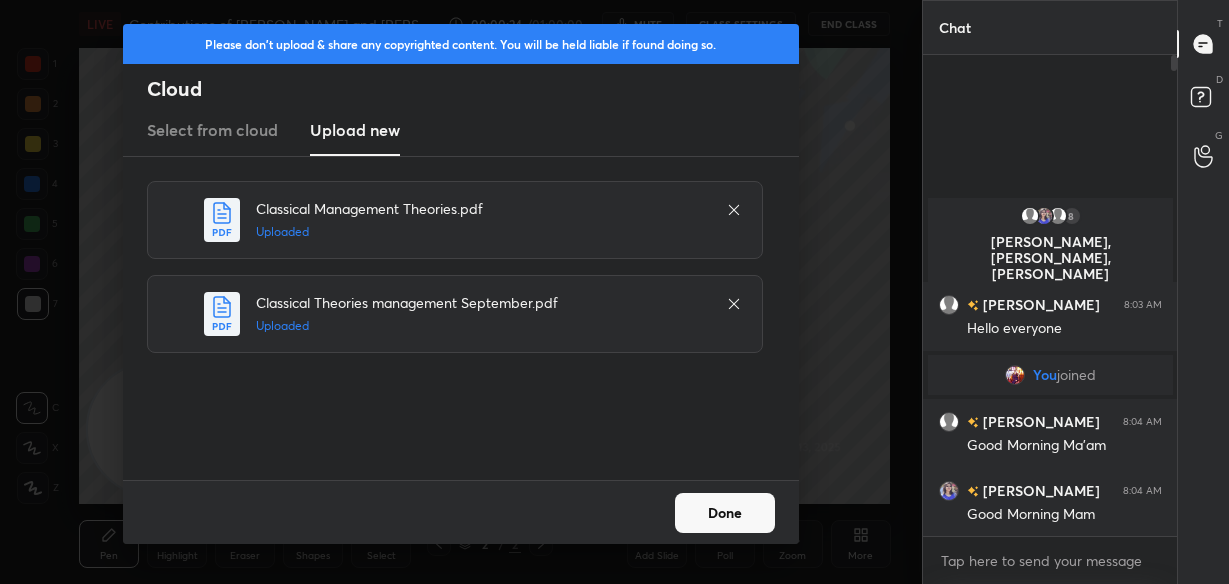 click on "Done" at bounding box center [725, 513] 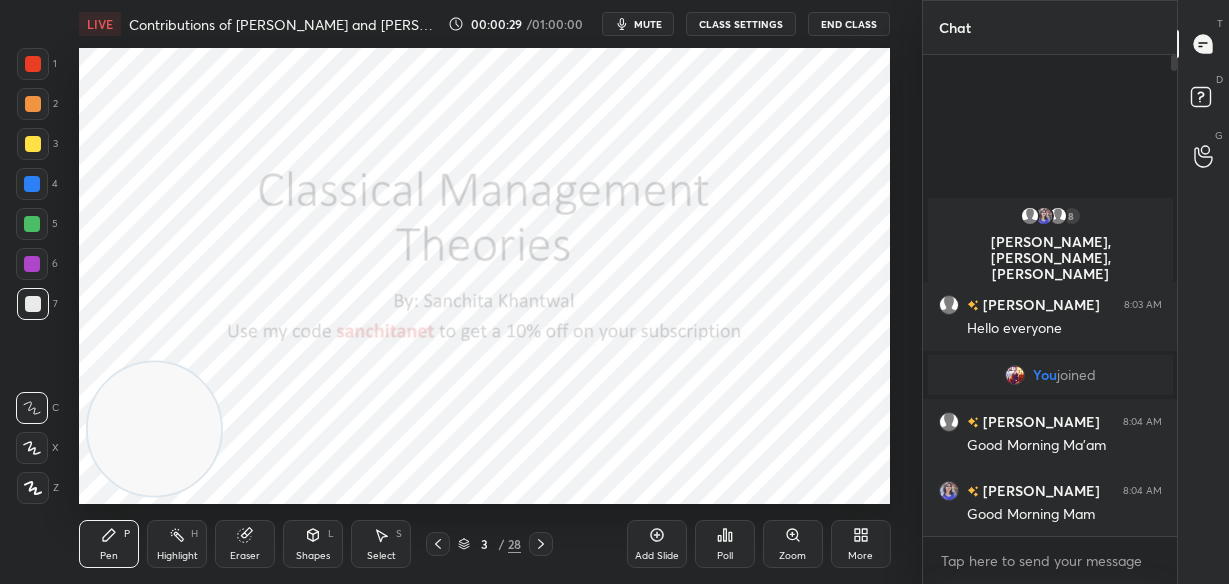 click 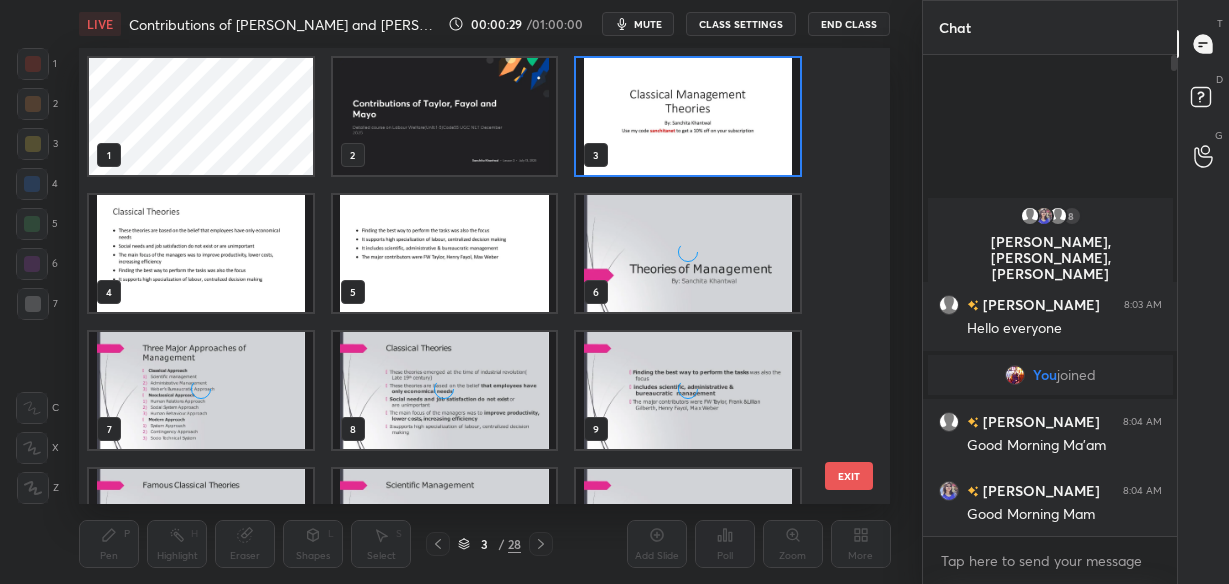 scroll, scrollTop: 6, scrollLeft: 10, axis: both 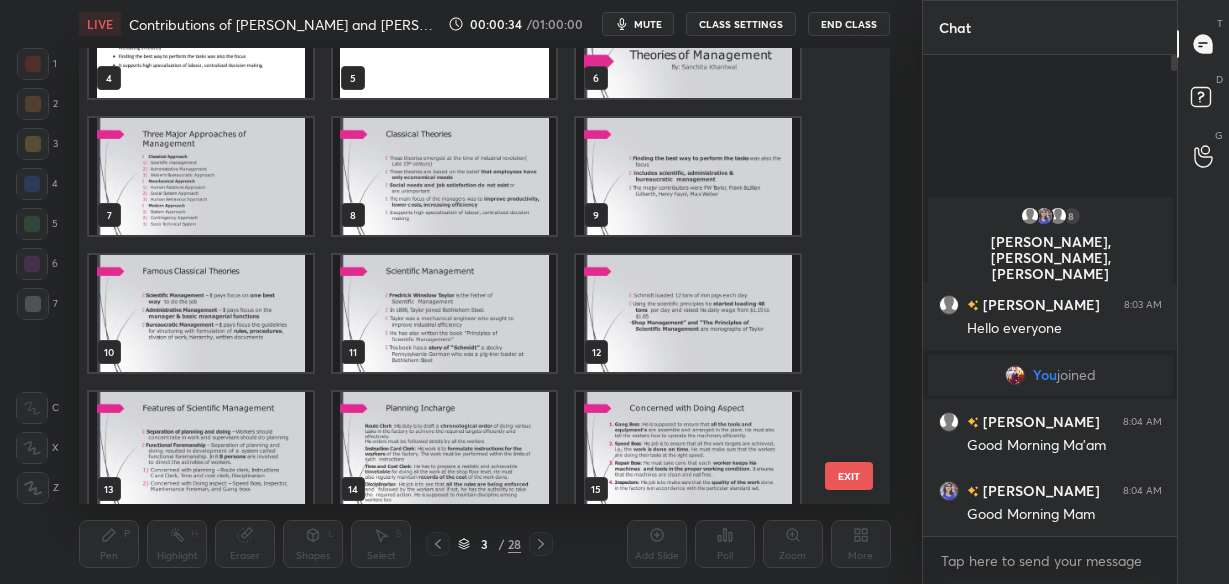 click at bounding box center (201, 313) 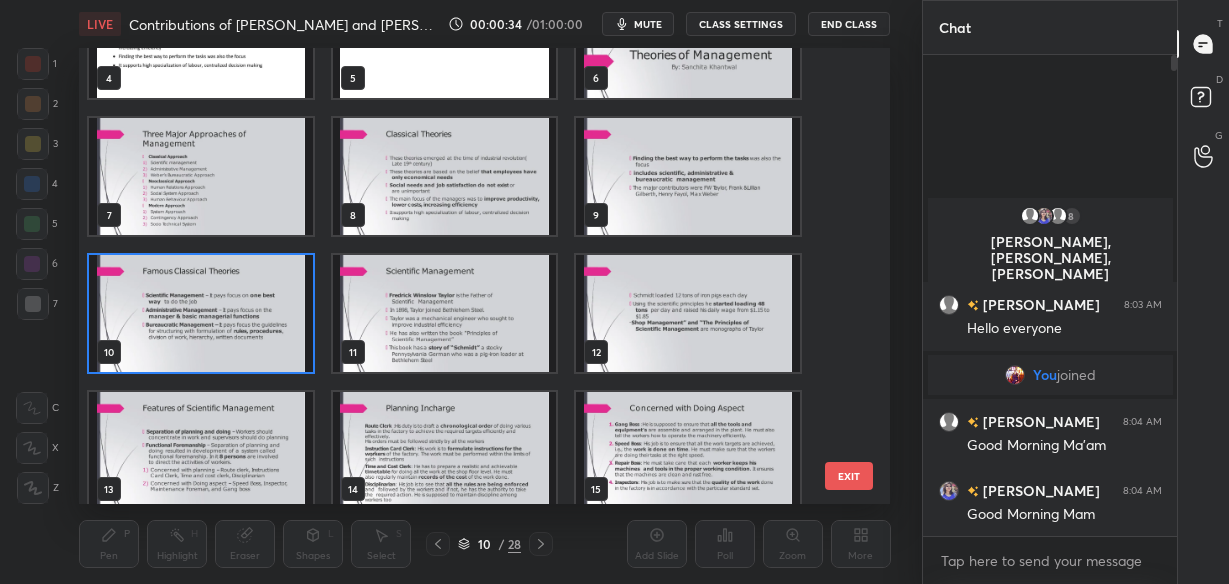 click at bounding box center (201, 313) 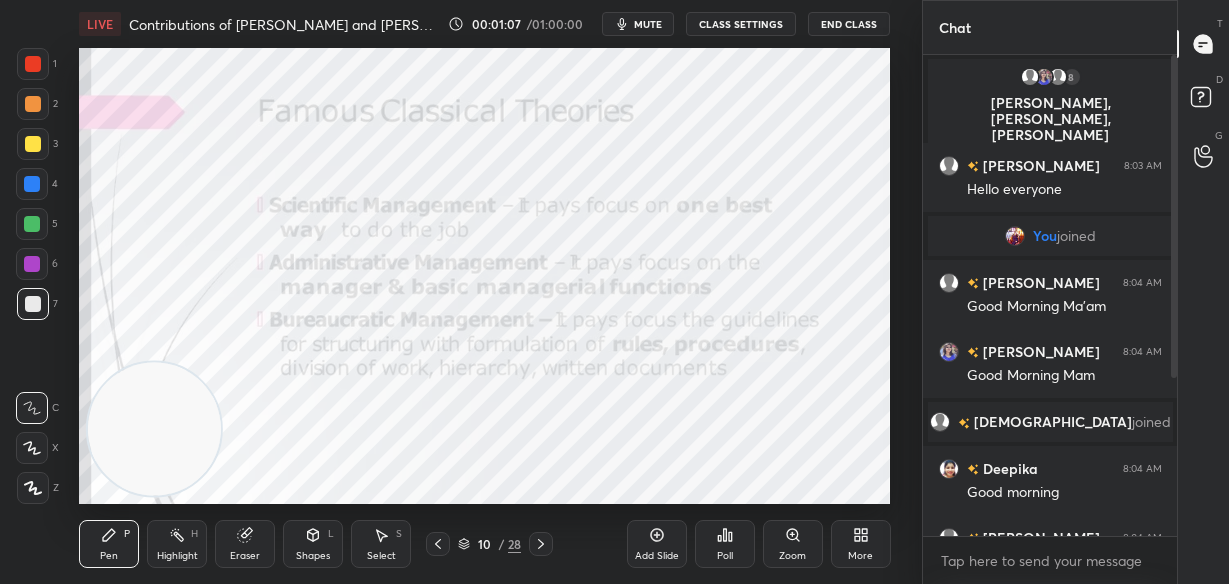 scroll, scrollTop: 254, scrollLeft: 0, axis: vertical 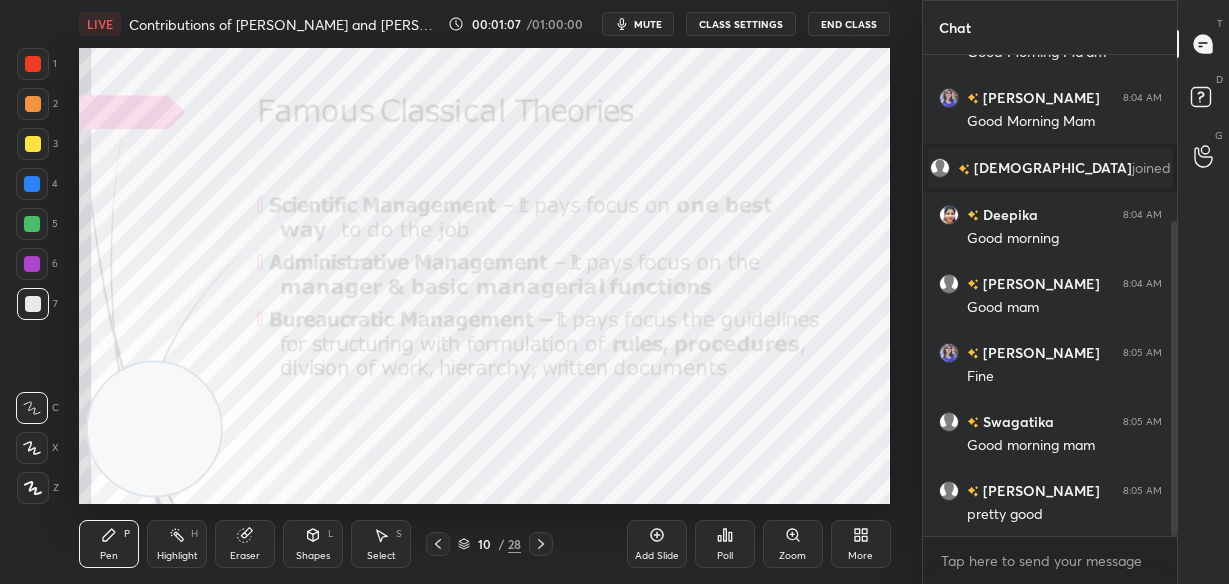 drag, startPoint x: 1175, startPoint y: 192, endPoint x: 1203, endPoint y: 443, distance: 252.55693 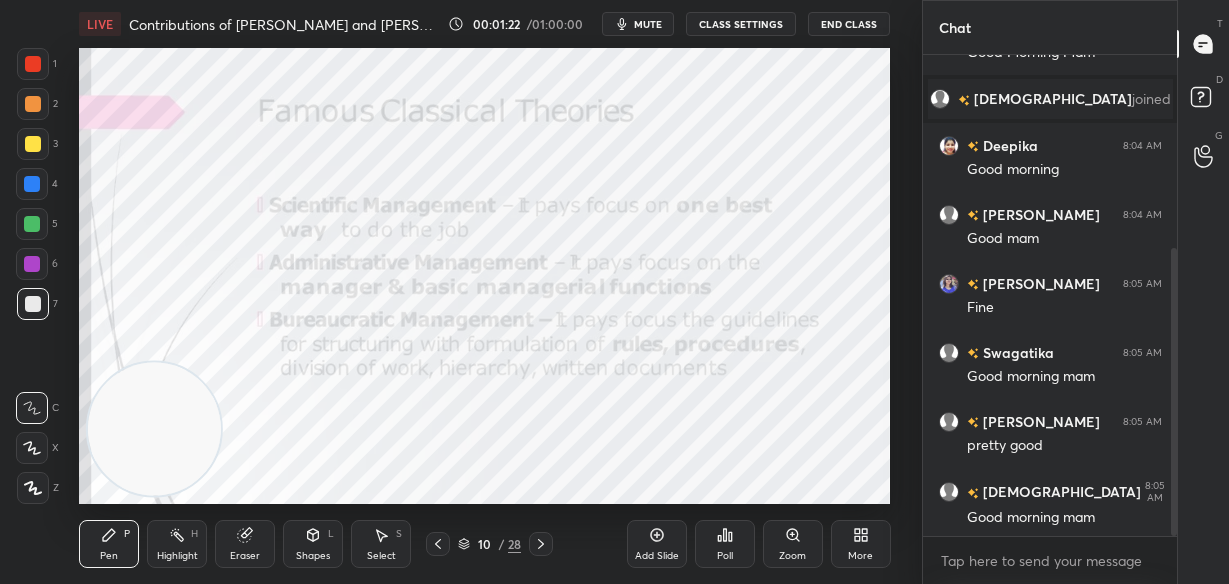 scroll, scrollTop: 392, scrollLeft: 0, axis: vertical 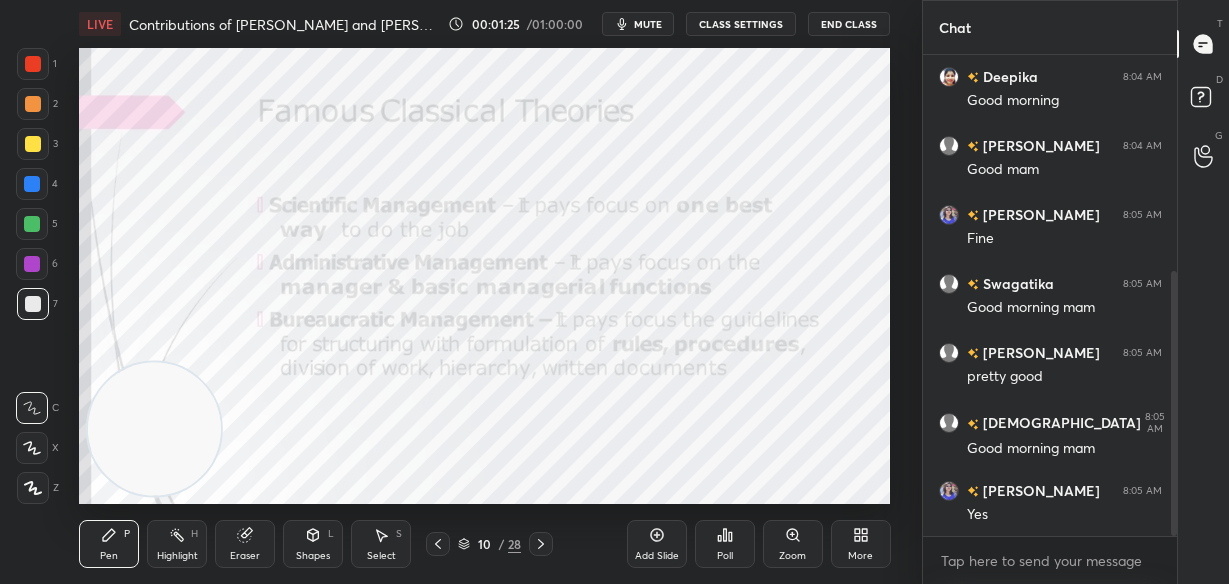 click at bounding box center (33, 64) 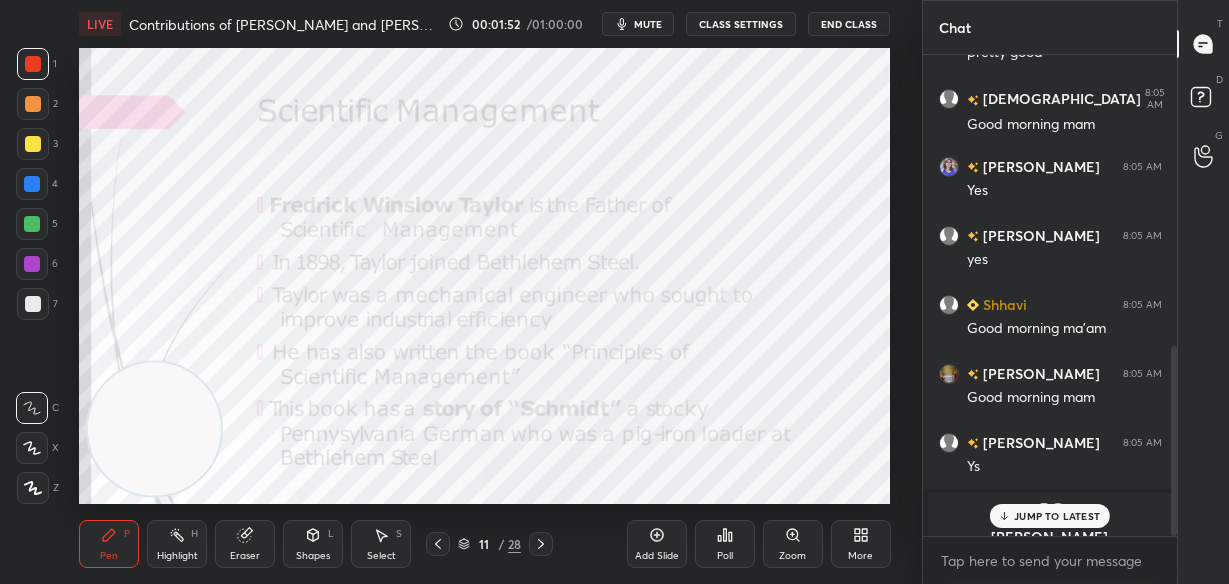 scroll, scrollTop: 739, scrollLeft: 0, axis: vertical 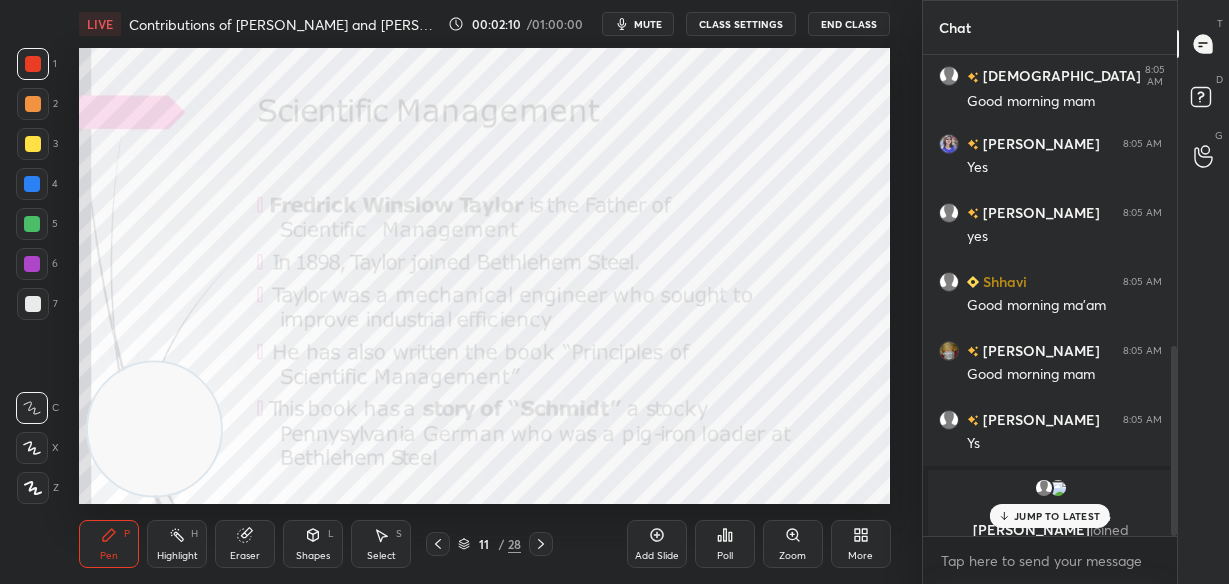 click on "JUMP TO LATEST" at bounding box center [1050, 516] 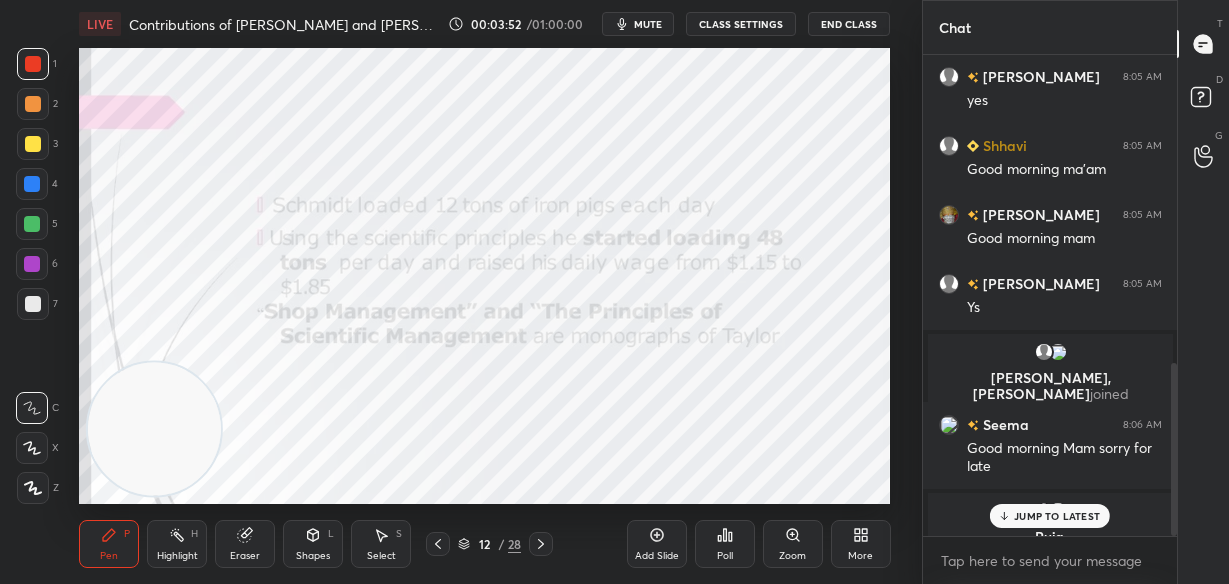 scroll, scrollTop: 860, scrollLeft: 0, axis: vertical 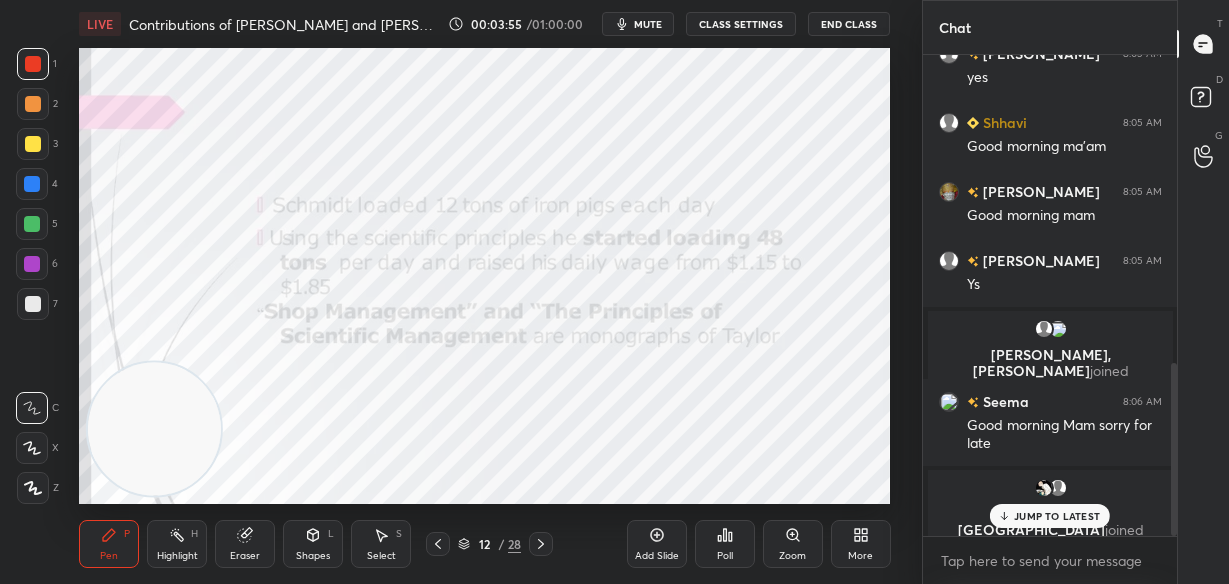 click on "JUMP TO LATEST" at bounding box center (1050, 516) 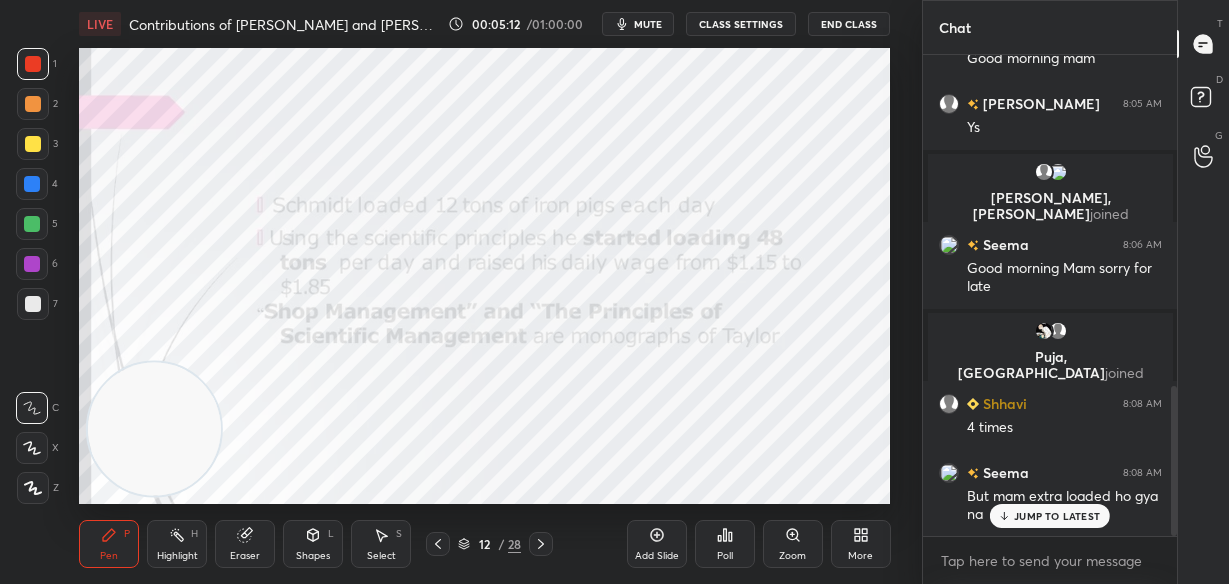 scroll, scrollTop: 1068, scrollLeft: 0, axis: vertical 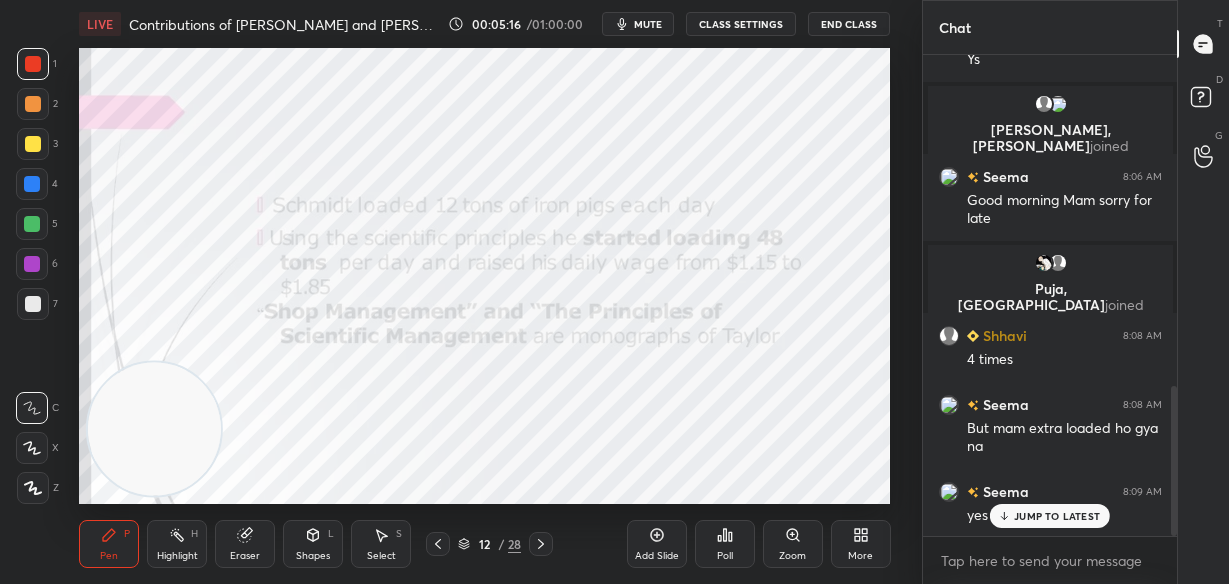 click on "JUMP TO LATEST" at bounding box center [1057, 516] 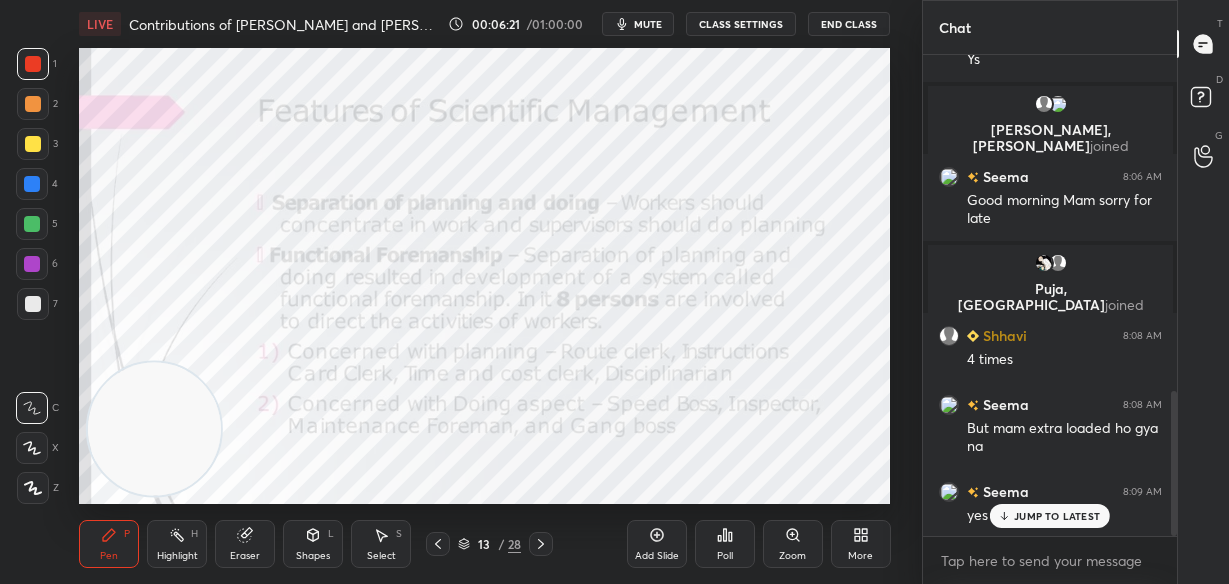 scroll, scrollTop: 1116, scrollLeft: 0, axis: vertical 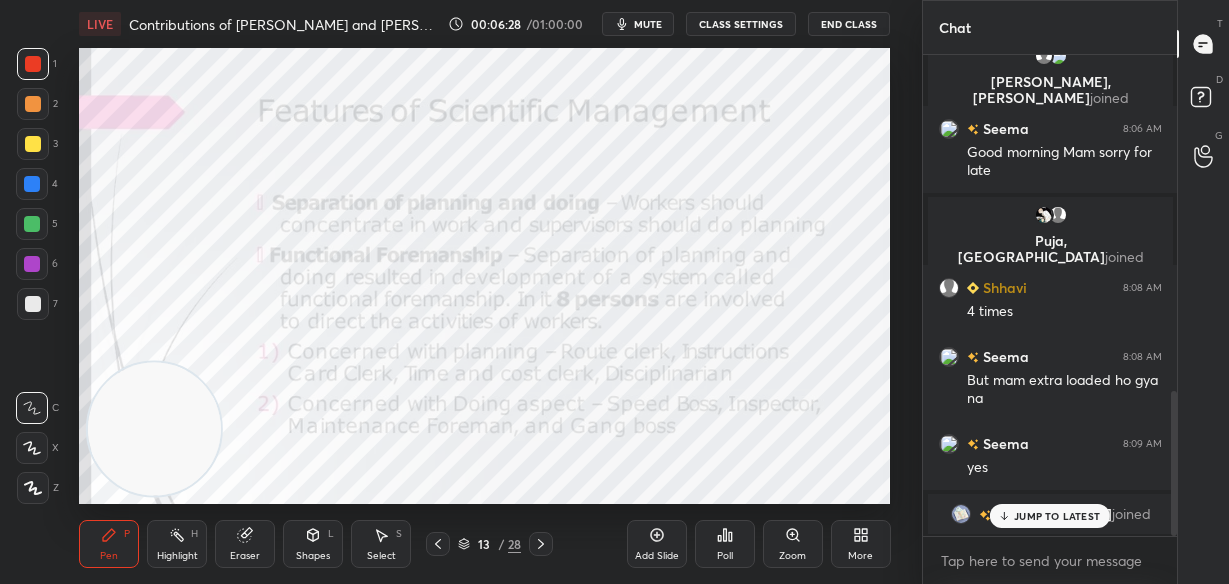 click on "JUMP TO LATEST" at bounding box center [1057, 516] 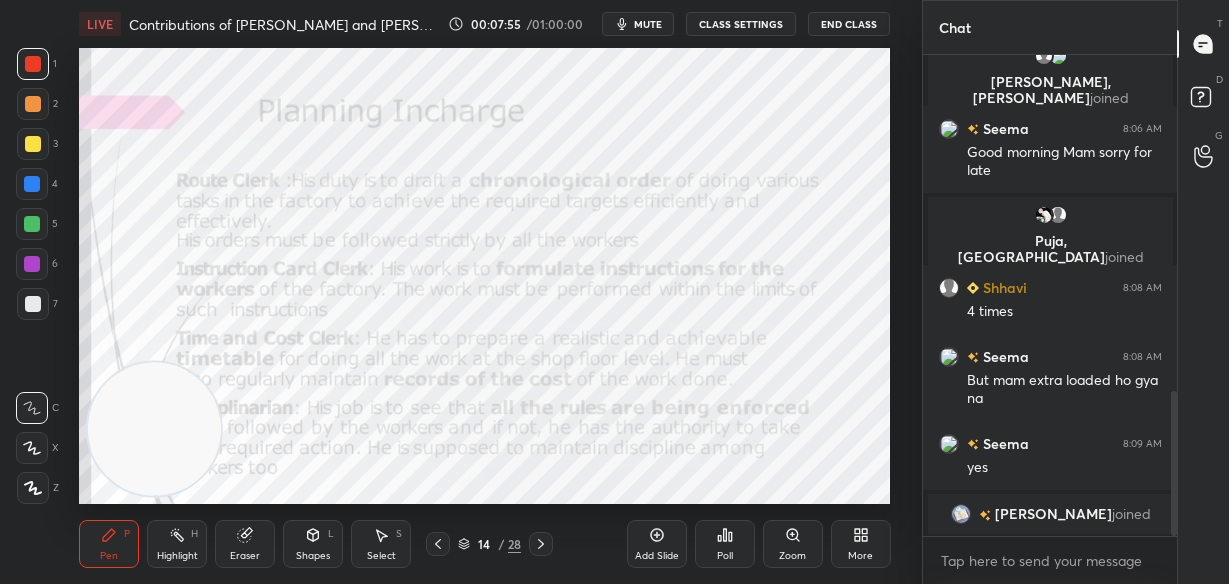 click at bounding box center (154, 428) 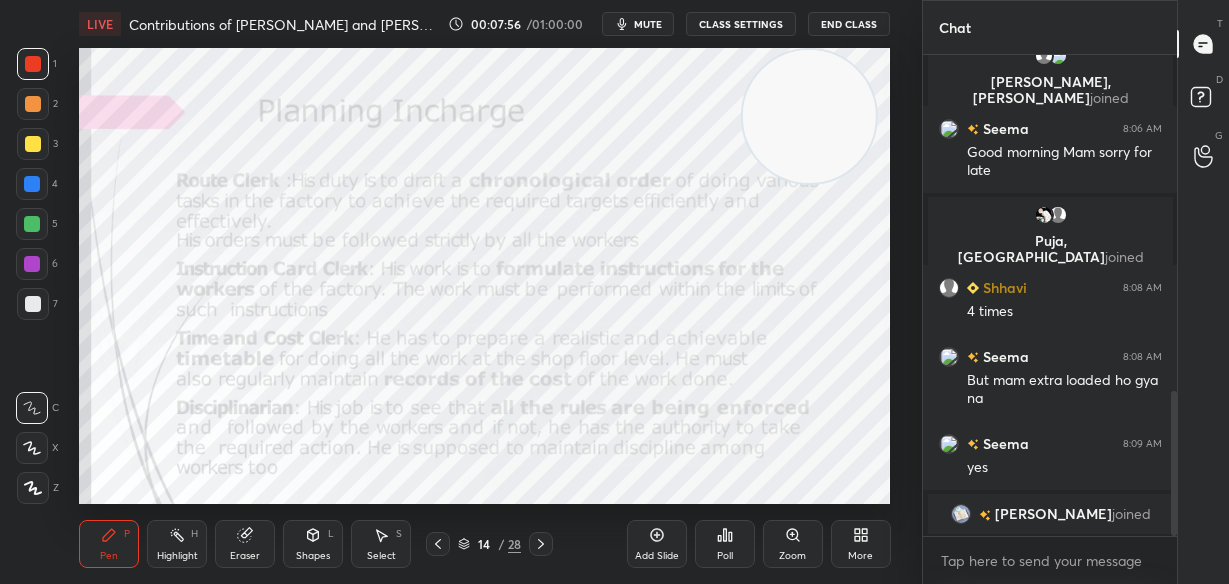 drag, startPoint x: 148, startPoint y: 459, endPoint x: 805, endPoint y: 115, distance: 741.60974 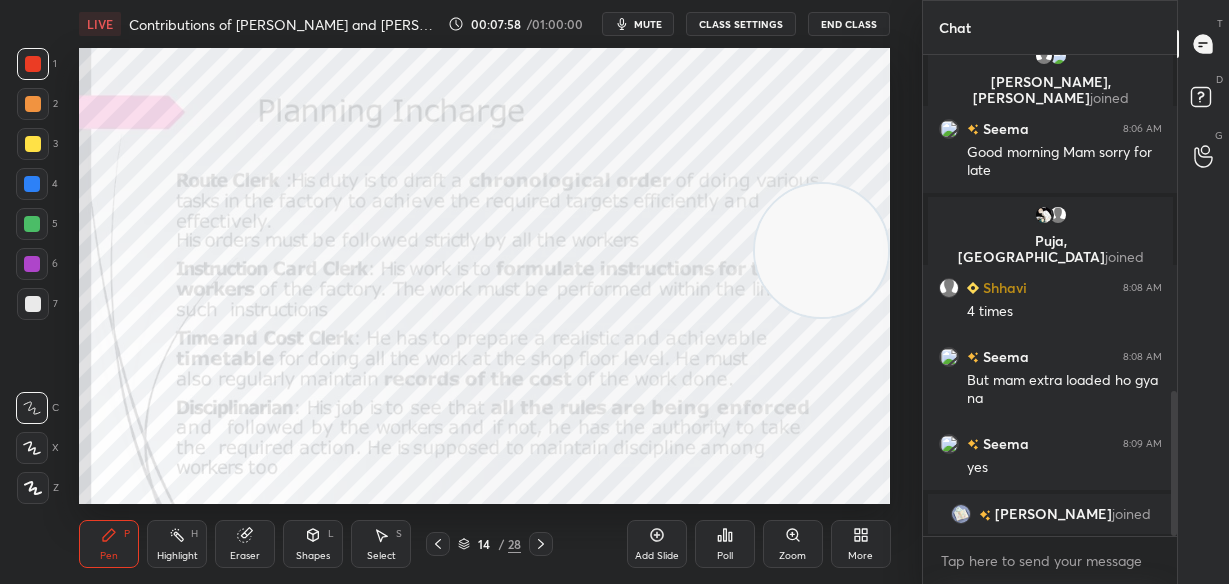 drag, startPoint x: 805, startPoint y: 115, endPoint x: 888, endPoint y: 249, distance: 157.62297 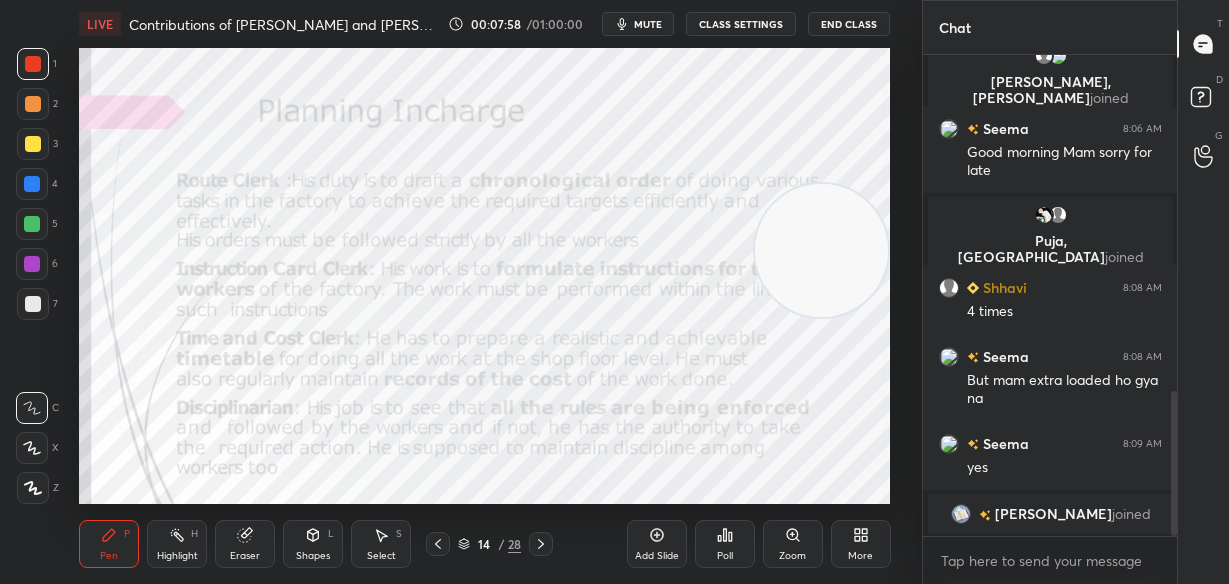 click at bounding box center (821, 250) 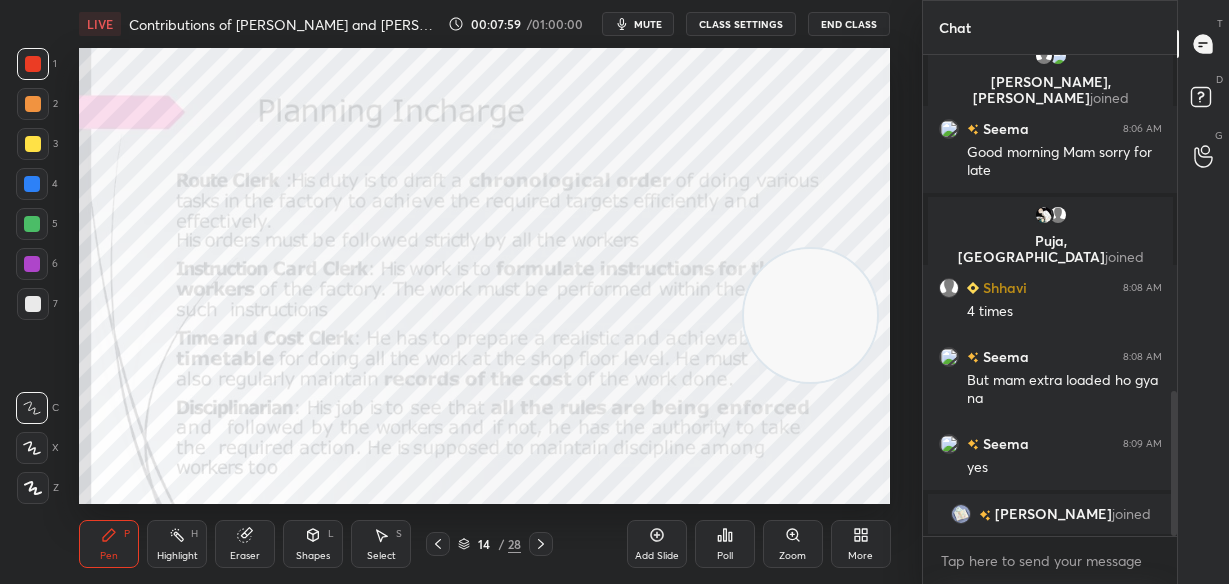 drag, startPoint x: 888, startPoint y: 249, endPoint x: 922, endPoint y: 594, distance: 346.67133 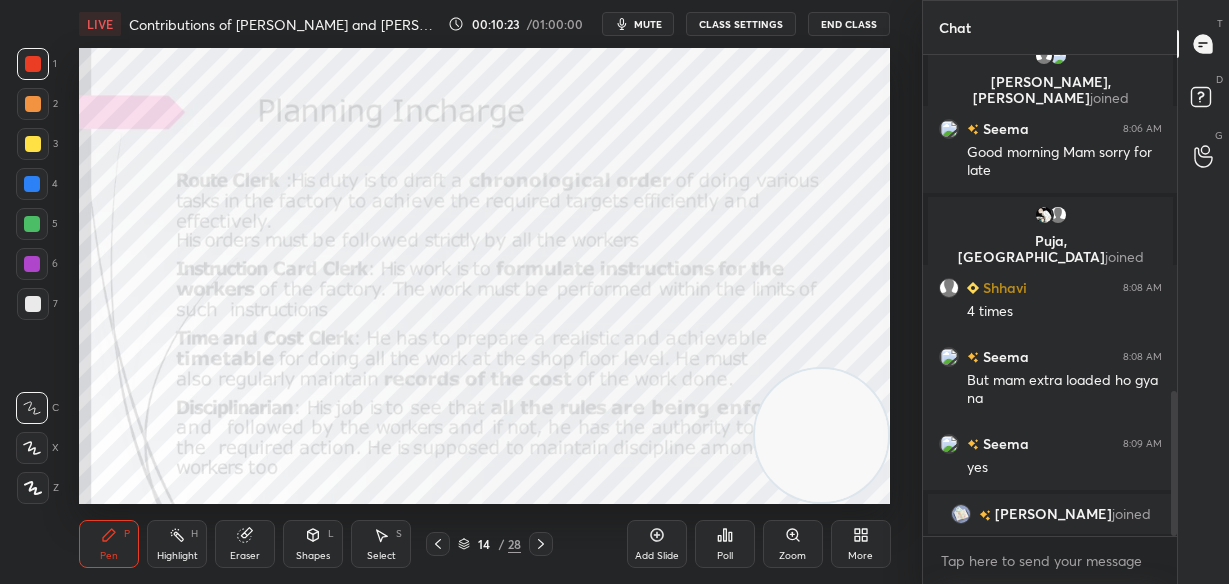 scroll, scrollTop: 1141, scrollLeft: 0, axis: vertical 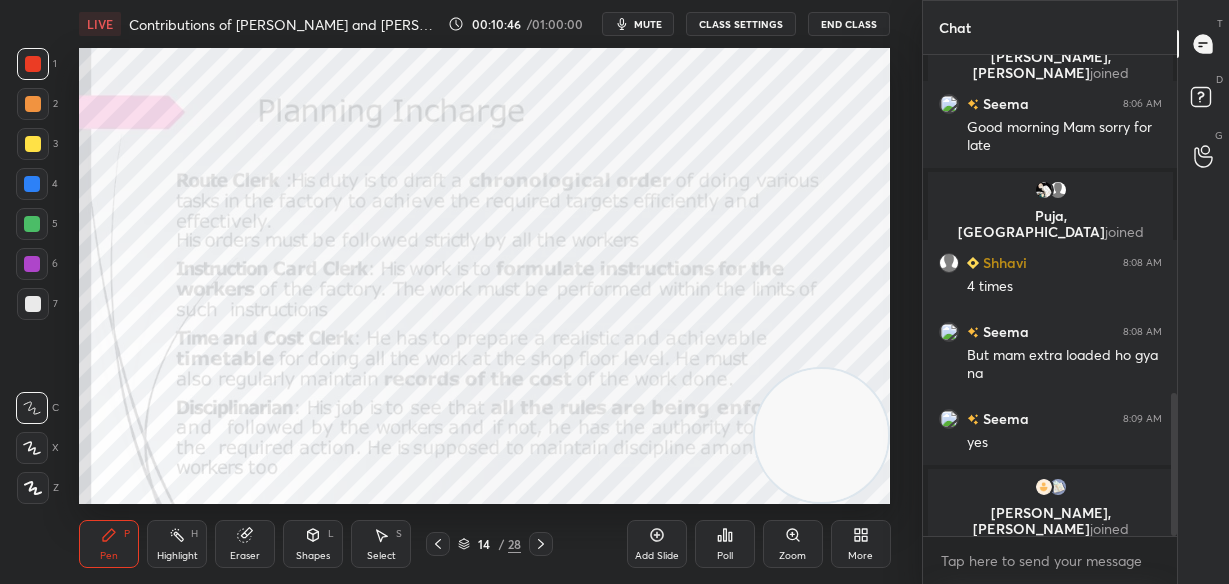 click at bounding box center (821, 435) 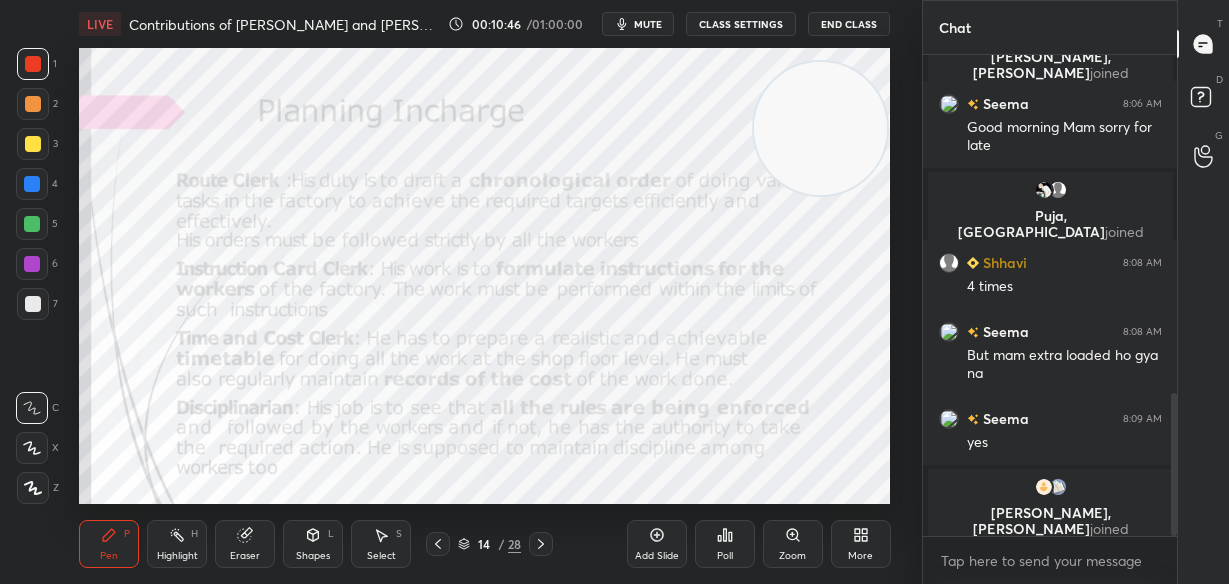 drag, startPoint x: 850, startPoint y: 437, endPoint x: 821, endPoint y: 66, distance: 372.13168 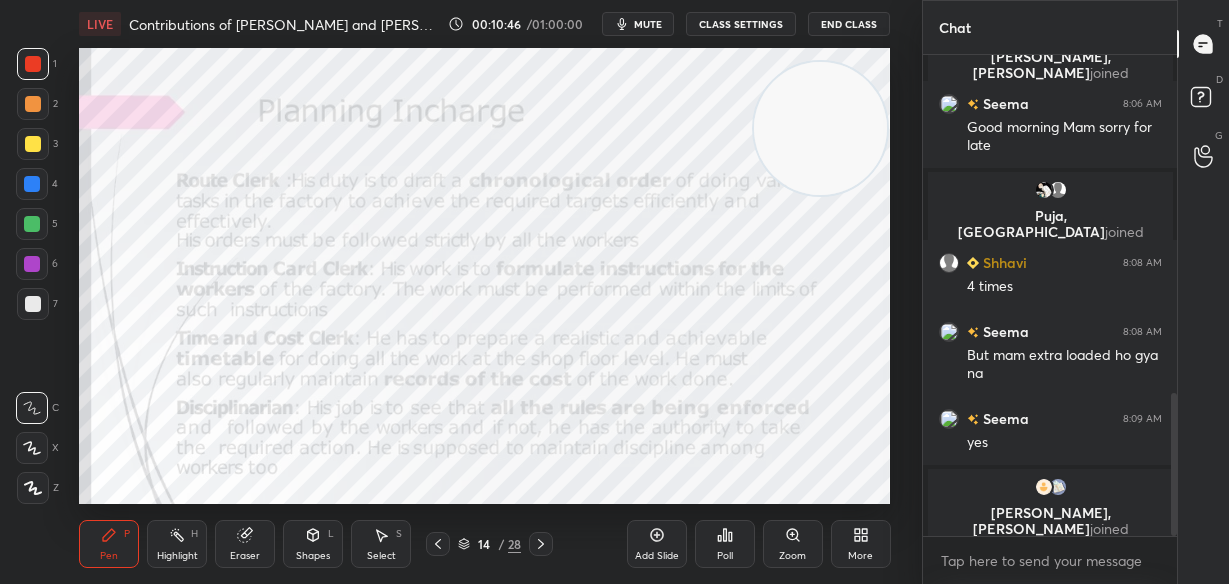 click at bounding box center [820, 128] 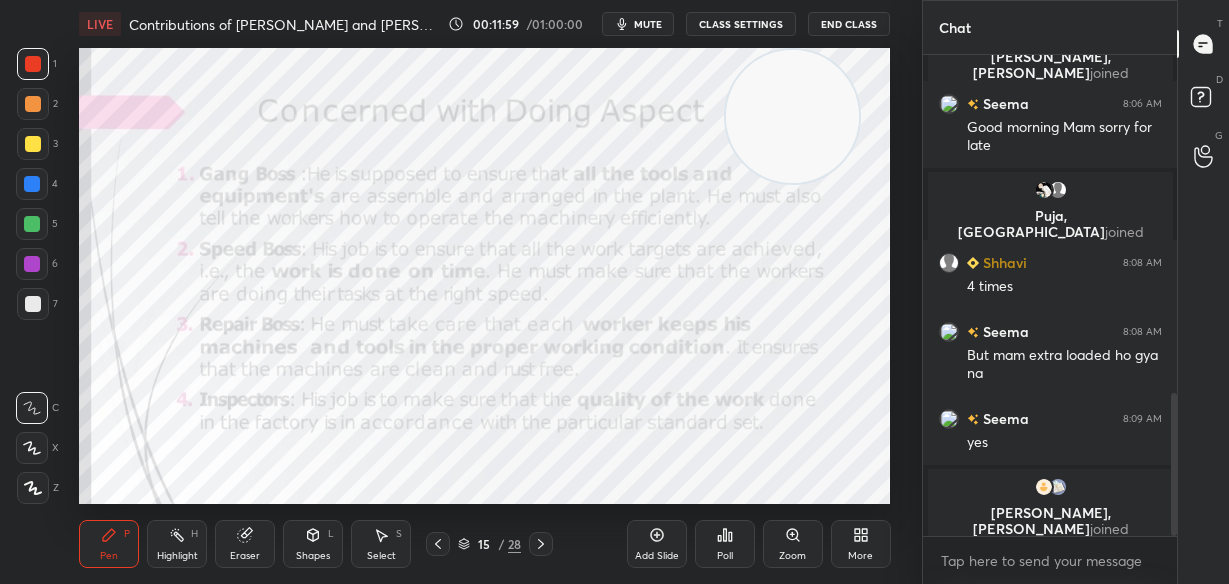 click at bounding box center (792, 116) 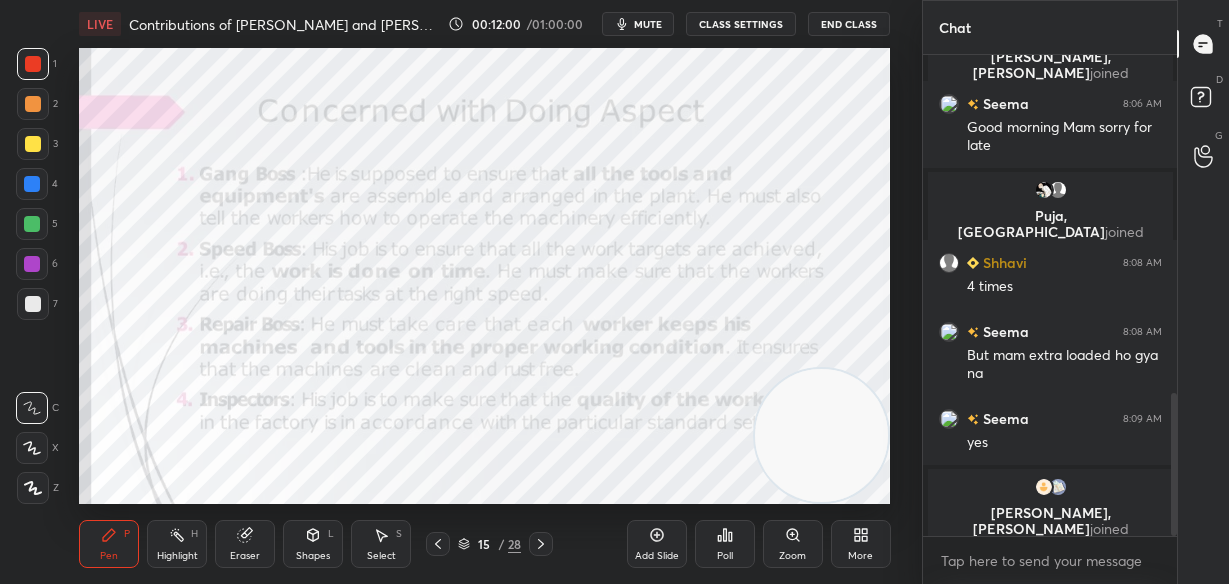 drag, startPoint x: 807, startPoint y: 145, endPoint x: 925, endPoint y: 584, distance: 454.5822 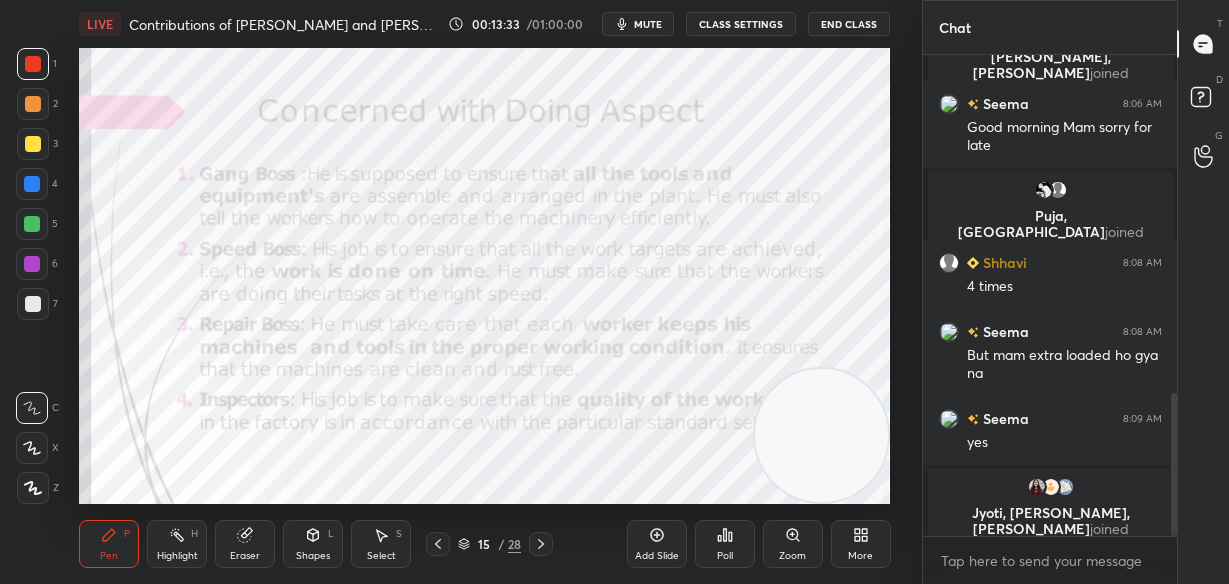 click at bounding box center [821, 435] 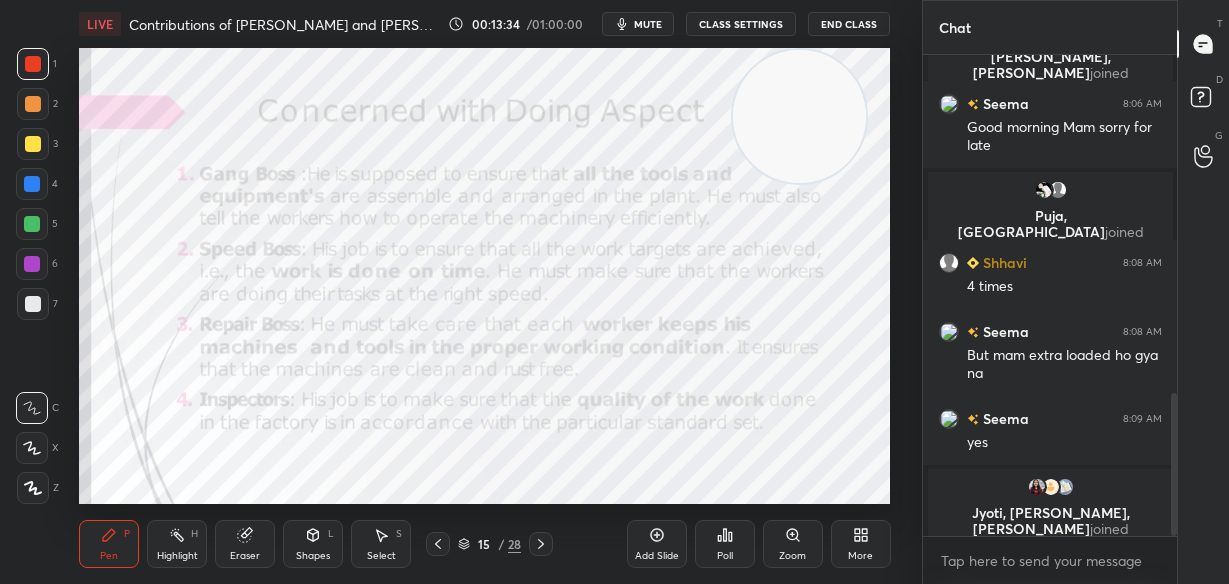 drag, startPoint x: 813, startPoint y: 437, endPoint x: 784, endPoint y: 66, distance: 372.13168 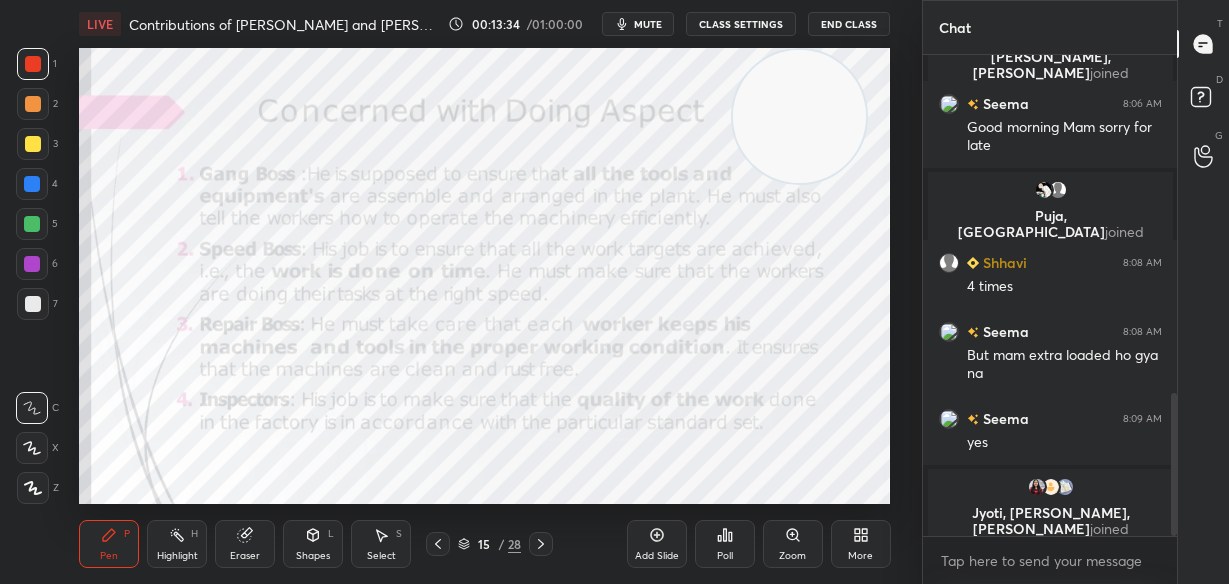 click at bounding box center (799, 116) 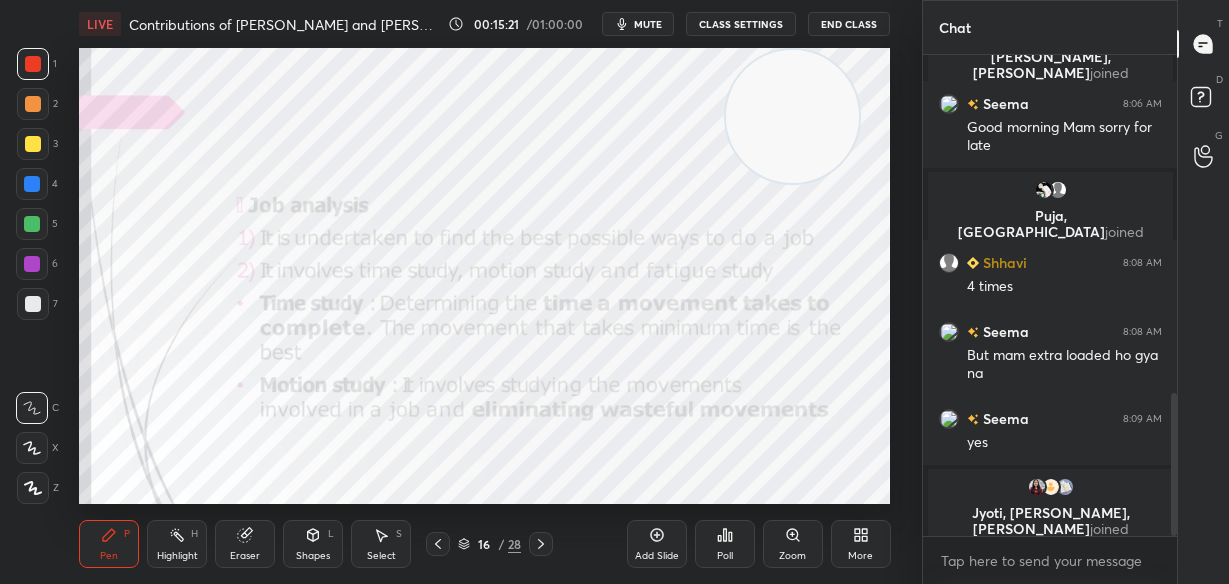 scroll, scrollTop: 434, scrollLeft: 248, axis: both 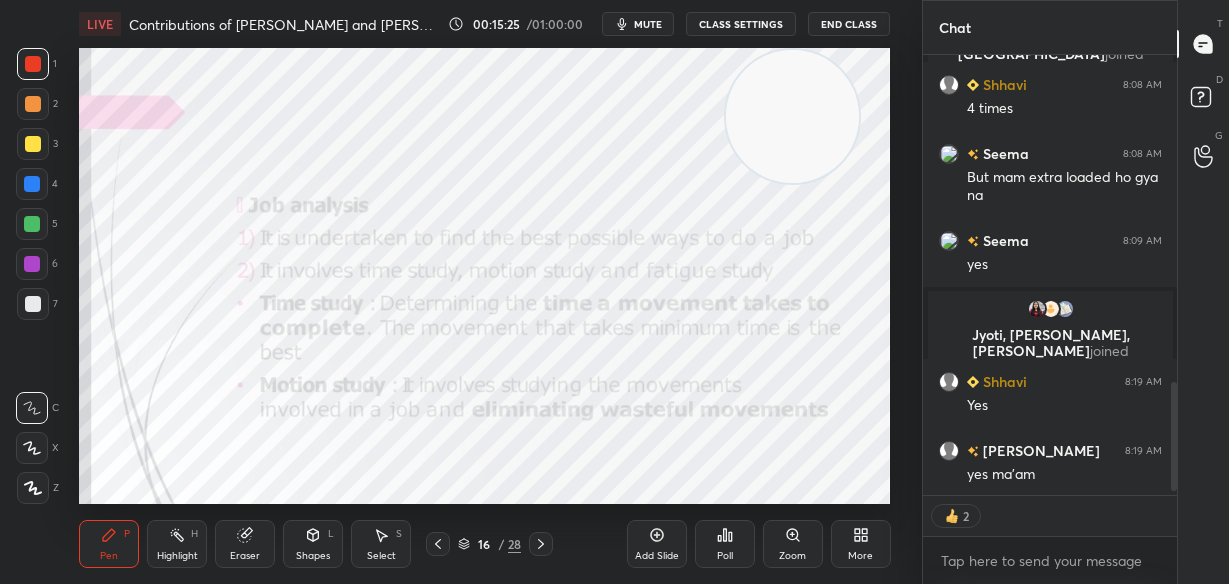 click on "JUMP TO LATEST" at bounding box center (1050, 539) 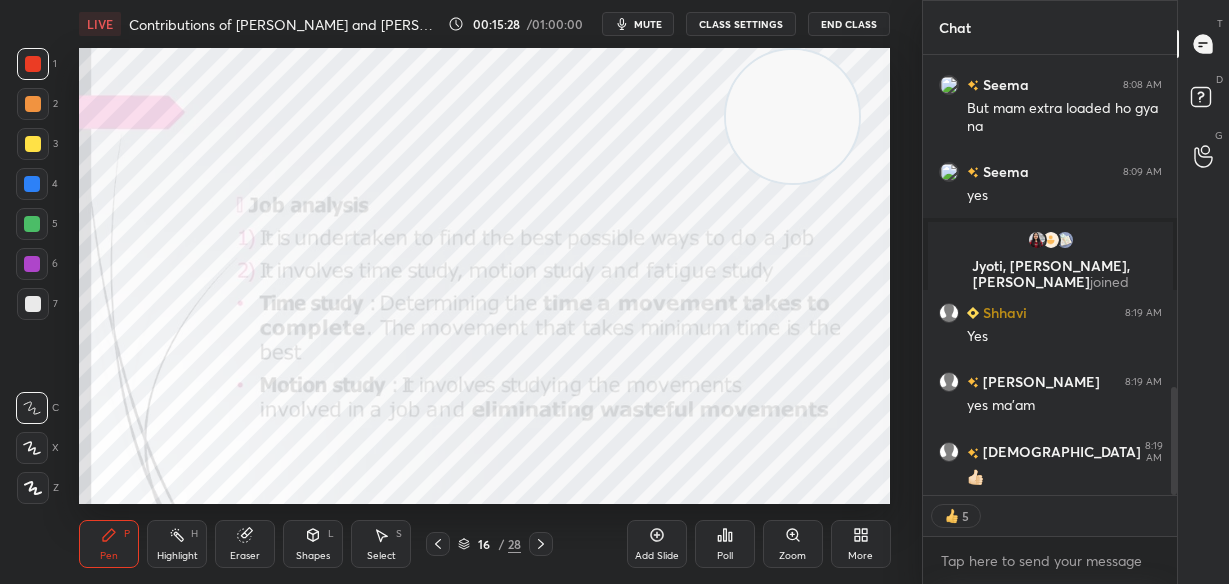 click on "1 2 3 4 5 6 7 C X Z C X Z E E Erase all   H H LIVE Contributions of [PERSON_NAME], Fayol and Mayo 00:15:28 /  01:00:00 mute CLASS SETTINGS End Class Setting up your live class Poll for   secs No correct answer Start poll Back Contributions of [PERSON_NAME], Fayol and Mayo • L2 of Detailed course on Labour Welfare(Unit:1-5)Code55 UGC NET [DATE] [PERSON_NAME] Pen P Highlight H Eraser Shapes L Select S 16 / 28 Add Slide Poll Zoom More" at bounding box center (453, 292) 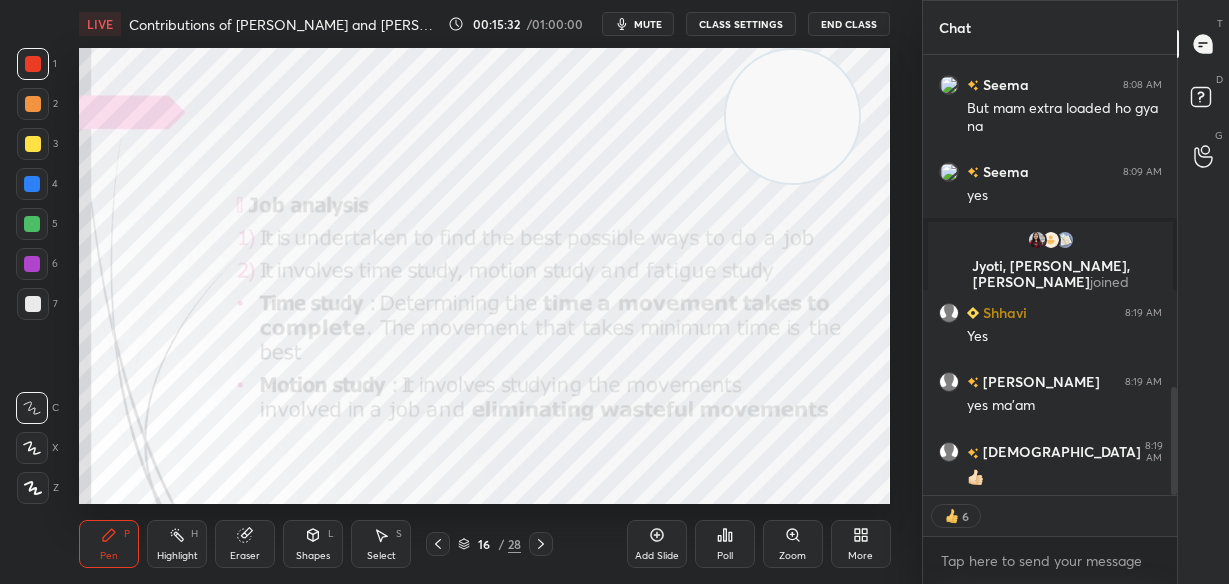 scroll, scrollTop: 1422, scrollLeft: 0, axis: vertical 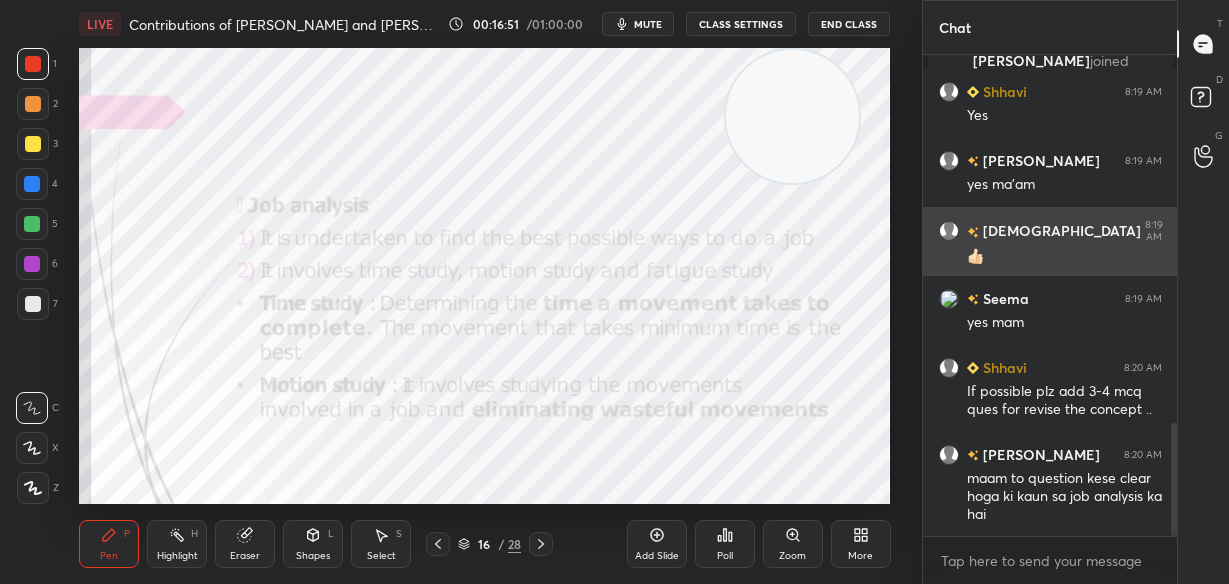 click at bounding box center [949, 231] 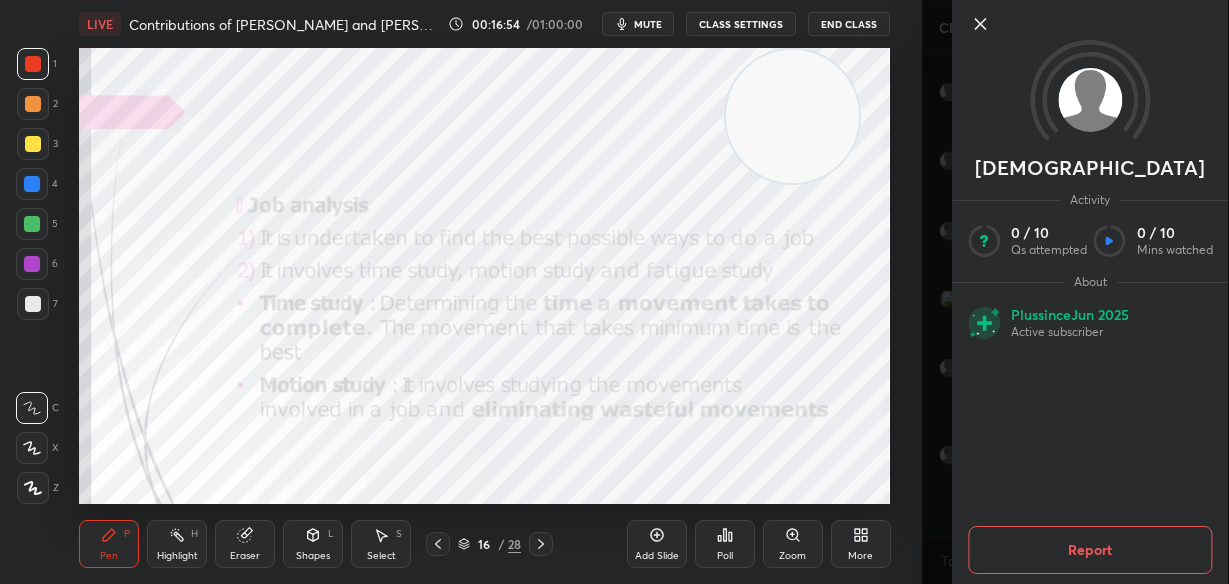 click 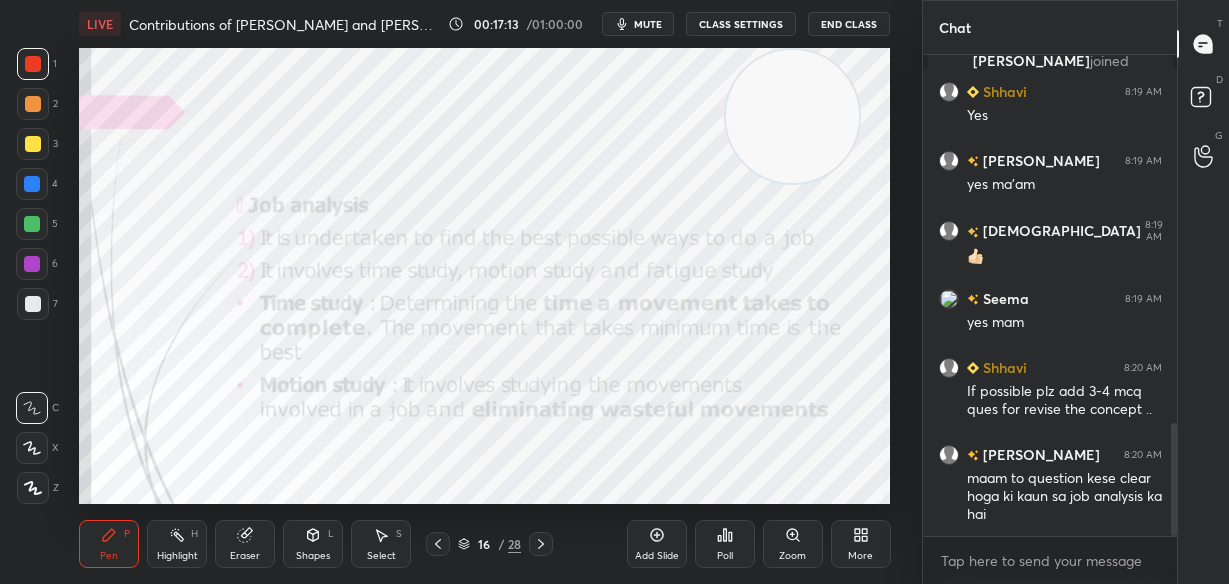 scroll, scrollTop: 1678, scrollLeft: 0, axis: vertical 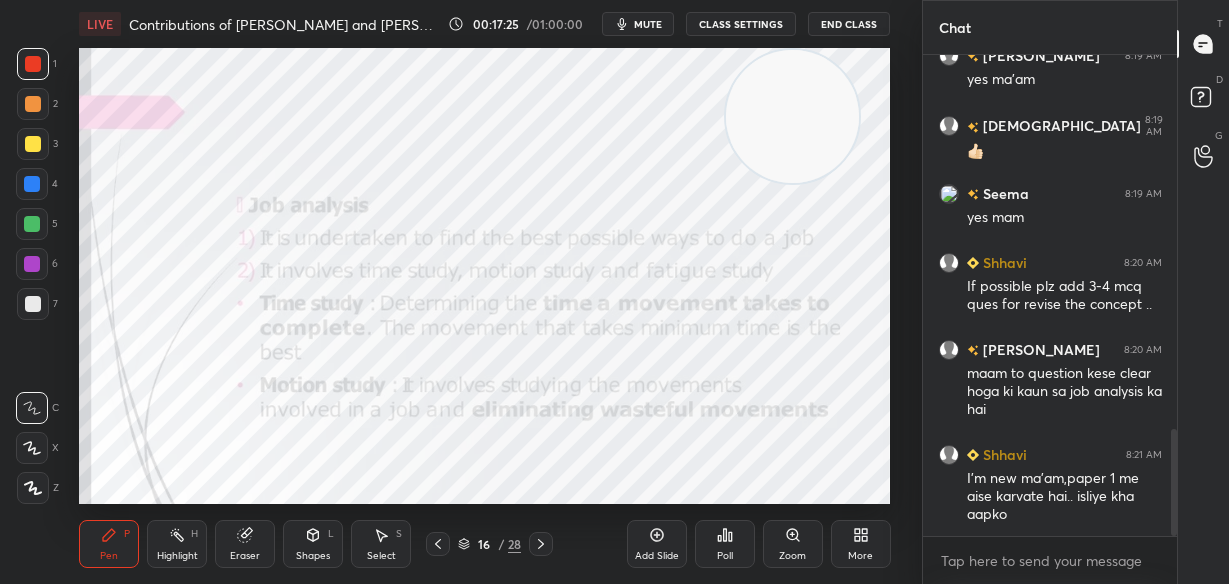 click on "LIVE Contributions of [PERSON_NAME] and [PERSON_NAME] 00:17:25 /  01:00:00 mute CLASS SETTINGS End Class Setting up your live class Poll for   secs No correct answer Start poll Back Contributions of [PERSON_NAME] and [PERSON_NAME] • L2 of Detailed course on Labour Welfare(Unit:1-5)Code55 UGC NET [DATE] [PERSON_NAME] Pen P Highlight H Eraser Shapes L Select S 16 / 28 Add Slide Poll Zoom More" at bounding box center [485, 292] 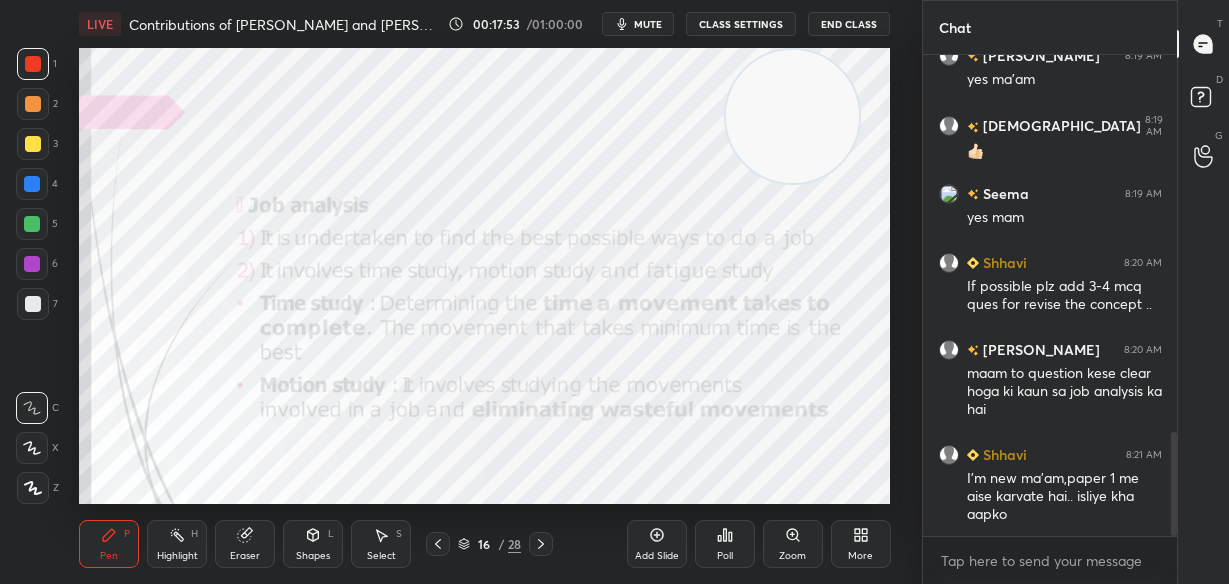 scroll, scrollTop: 1747, scrollLeft: 0, axis: vertical 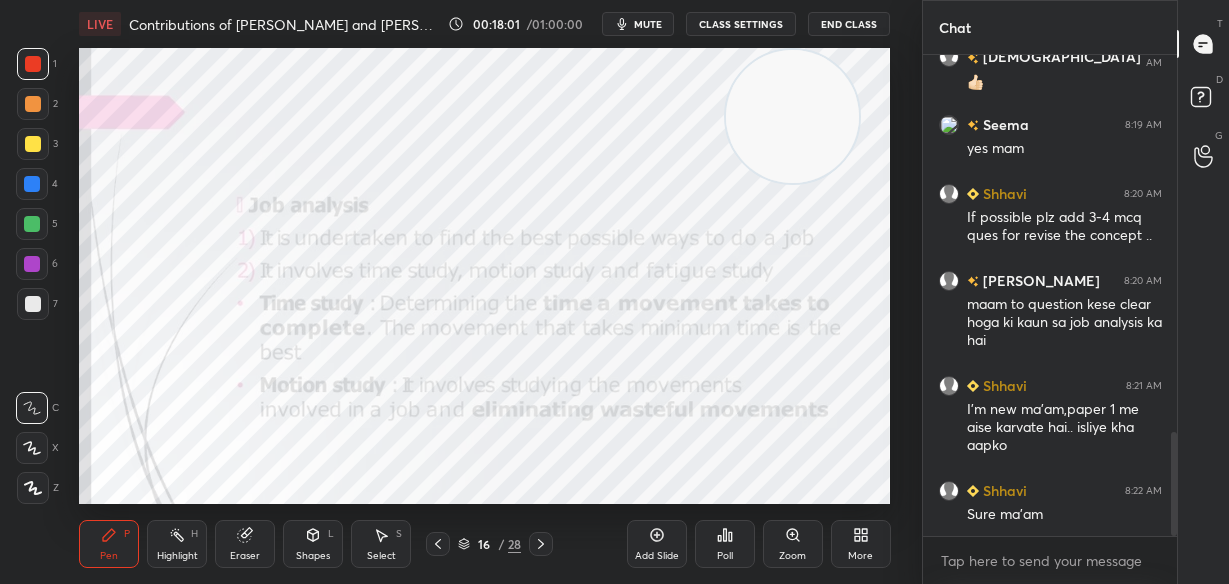 click on "LIVE Contributions of [PERSON_NAME] and [PERSON_NAME] 00:18:01 /  01:00:00 mute CLASS SETTINGS End Class Setting up your live class Poll for   secs No correct answer Start poll Back Contributions of [PERSON_NAME], [PERSON_NAME] and [PERSON_NAME] • L2 of Detailed course on Labour Welfare(Unit:1-5)Code55 UGC NET [DATE] [PERSON_NAME] Pen P Highlight H Eraser Shapes L Select S 16 / 28 Add Slide Poll Zoom More" at bounding box center [485, 292] 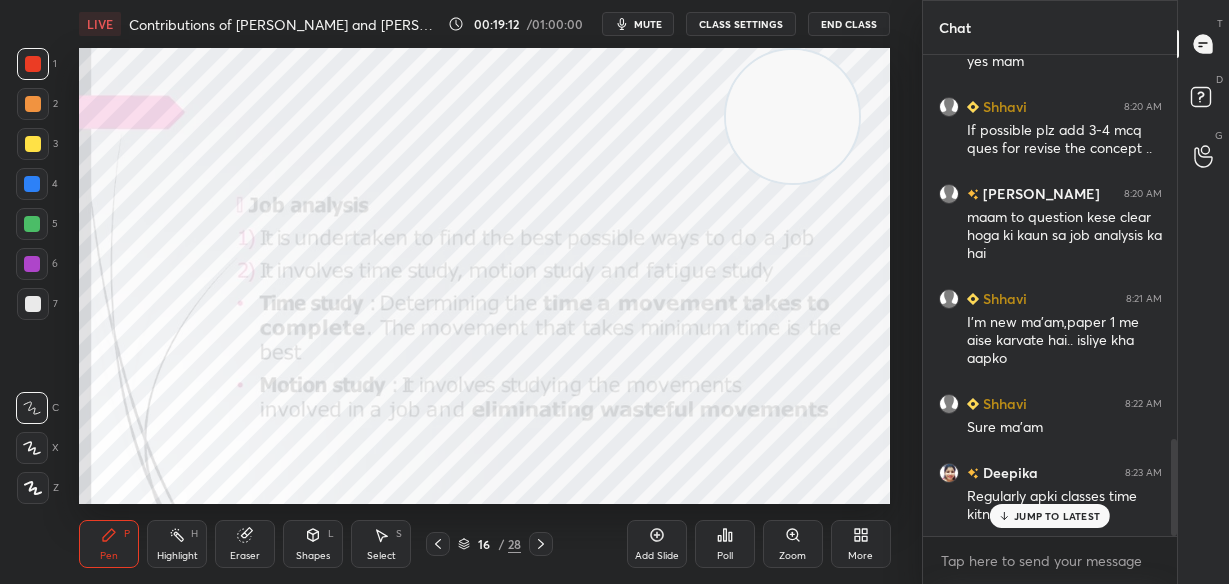 scroll, scrollTop: 1902, scrollLeft: 0, axis: vertical 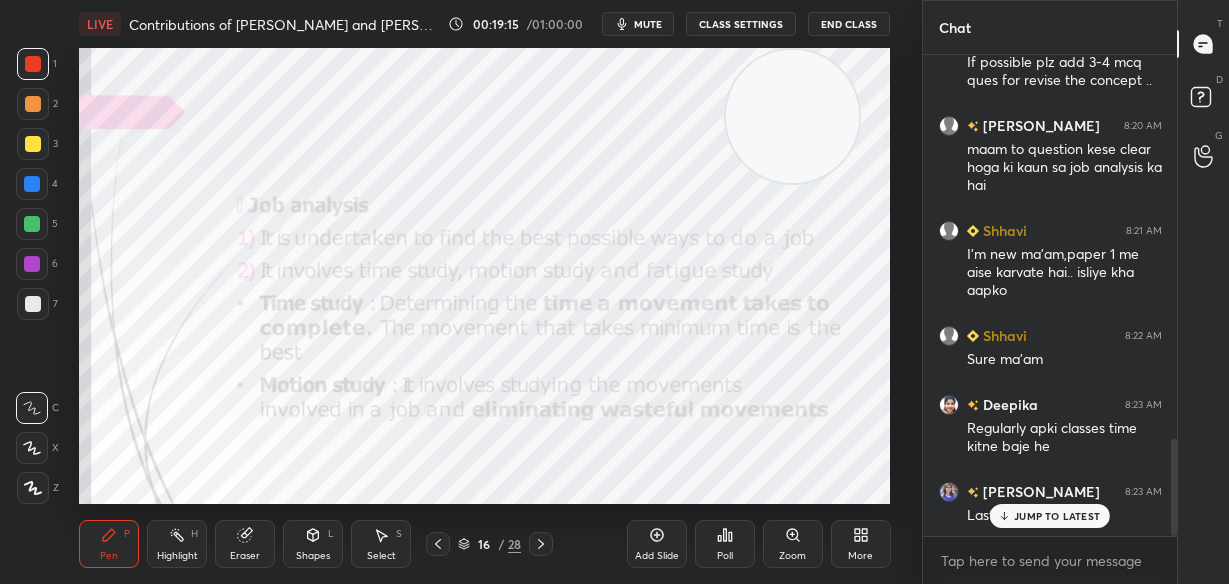 click on "JUMP TO LATEST" at bounding box center [1057, 516] 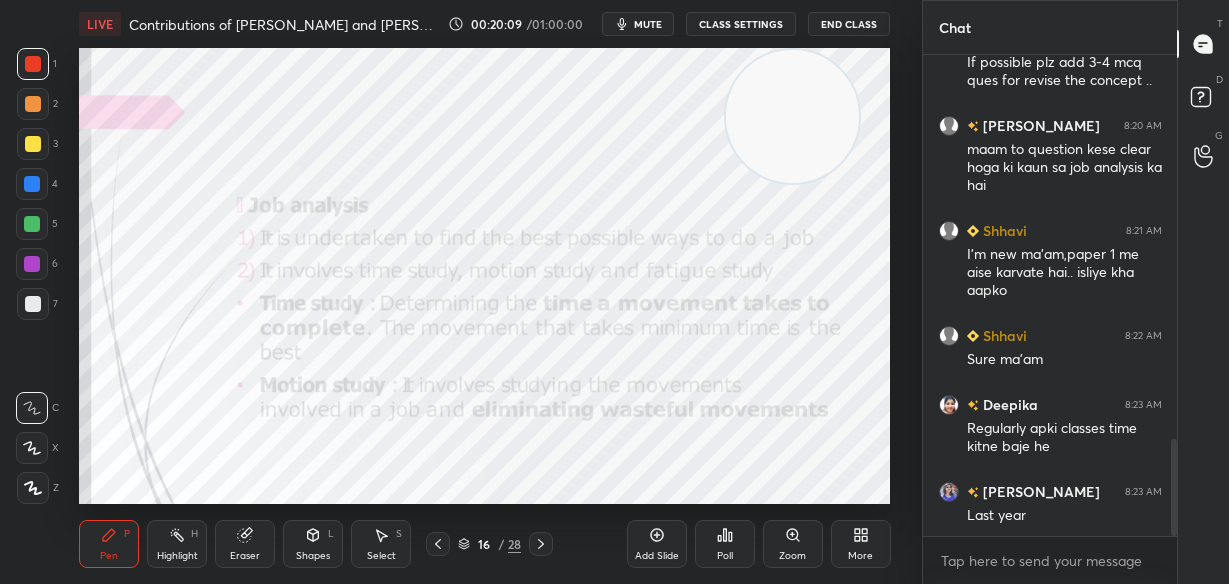 scroll, scrollTop: 1971, scrollLeft: 0, axis: vertical 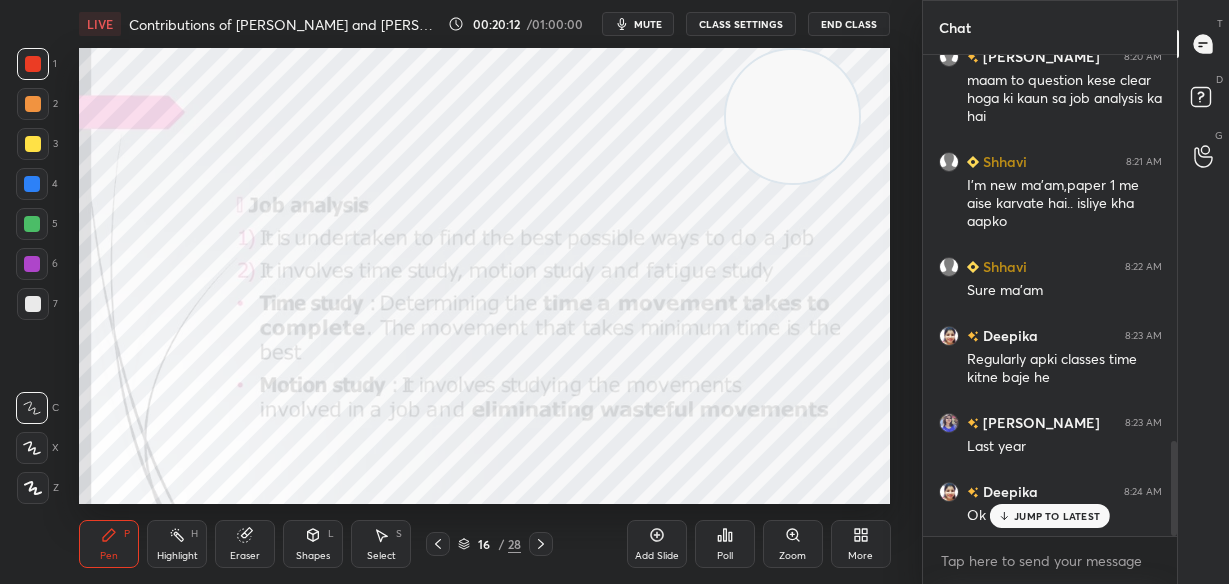 click on "JUMP TO LATEST" at bounding box center [1057, 516] 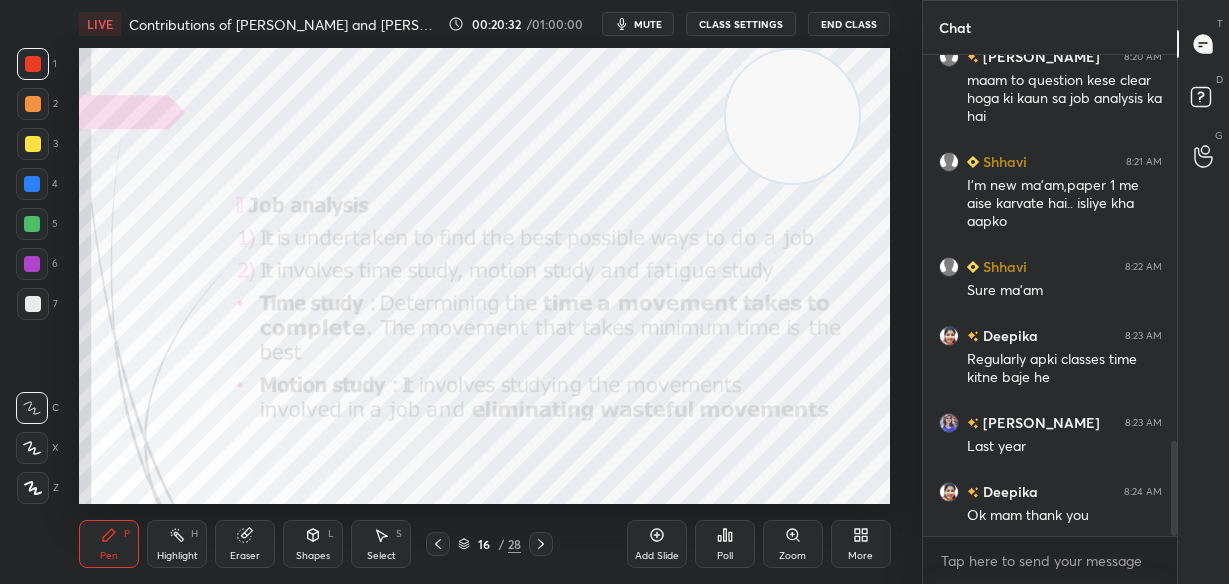 scroll, scrollTop: 2040, scrollLeft: 0, axis: vertical 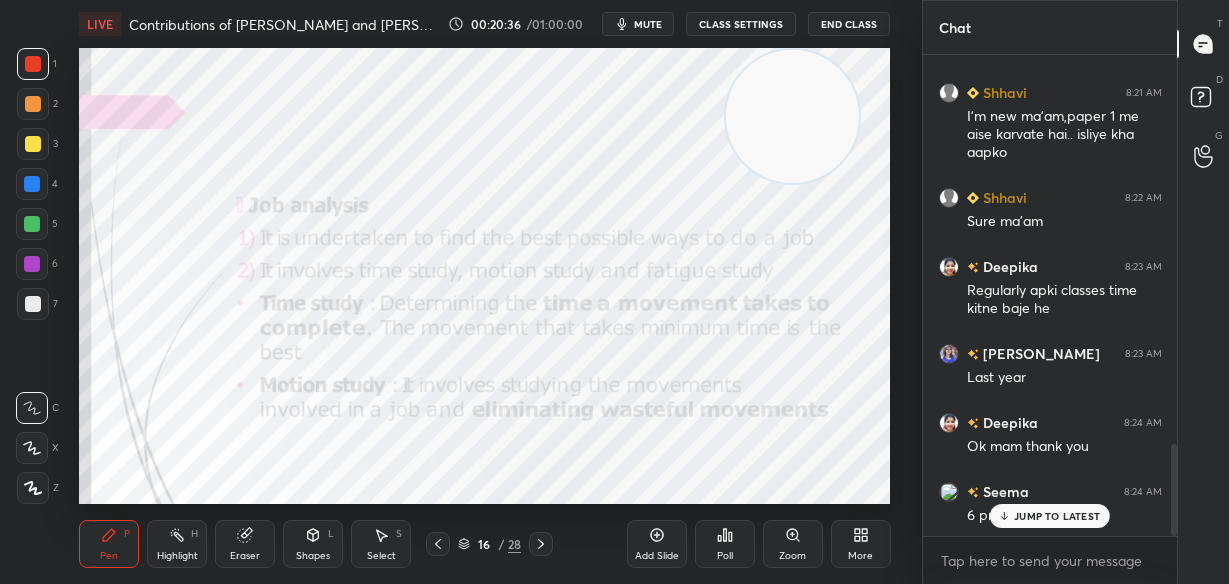 click on "JUMP TO LATEST" at bounding box center (1050, 516) 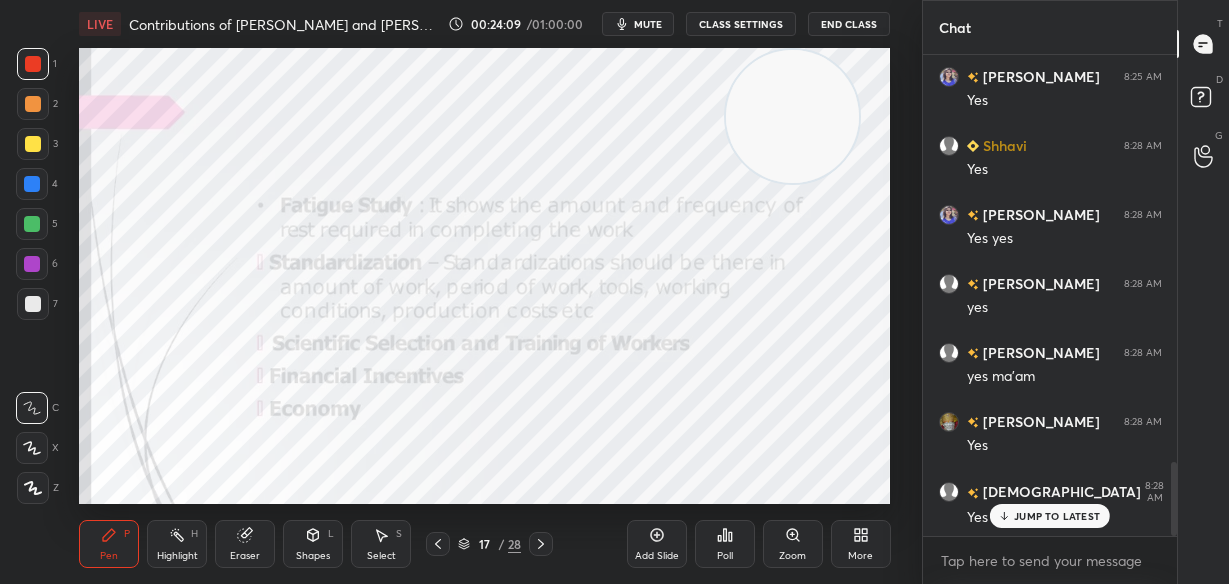 scroll, scrollTop: 2661, scrollLeft: 0, axis: vertical 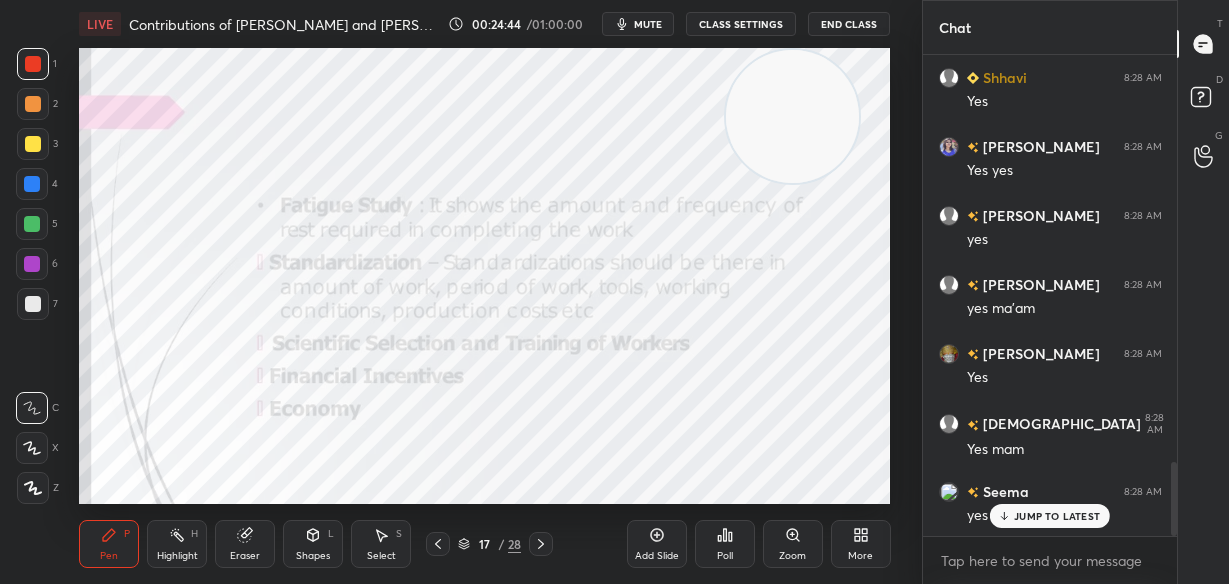 click on "JUMP TO LATEST" at bounding box center (1057, 516) 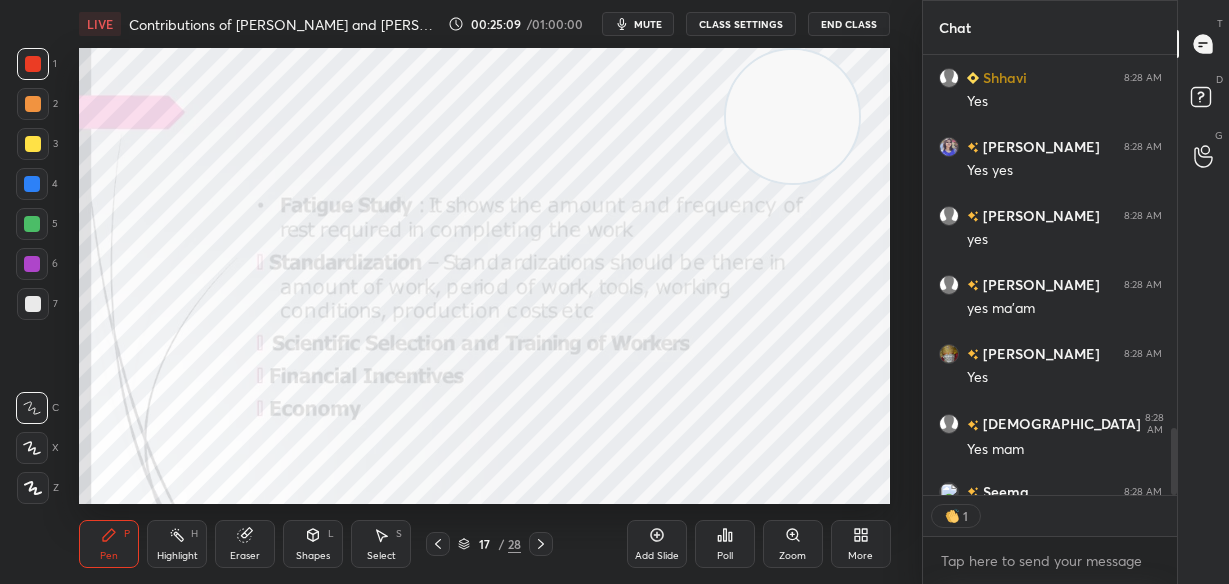 scroll, scrollTop: 434, scrollLeft: 248, axis: both 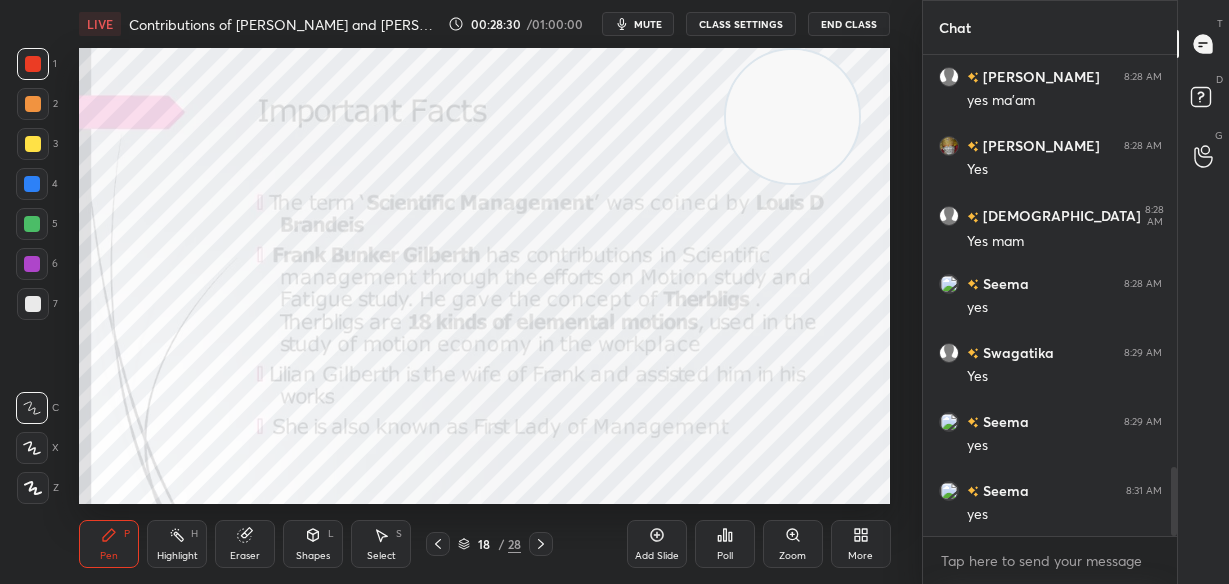 click on "LIVE Contributions of [PERSON_NAME] and [PERSON_NAME] 00:28:30 /  01:00:00 mute CLASS SETTINGS End Class Setting up your live class Poll for   secs No correct answer Start poll Back Contributions of [PERSON_NAME], Fayol and Mayo • L2 of Detailed course on Labour Welfare(Unit:1-5)Code55 UGC NET [DATE] [PERSON_NAME] Pen P Highlight H Eraser Shapes L Select S 18 / 28 Add Slide Poll Zoom More" at bounding box center [485, 292] 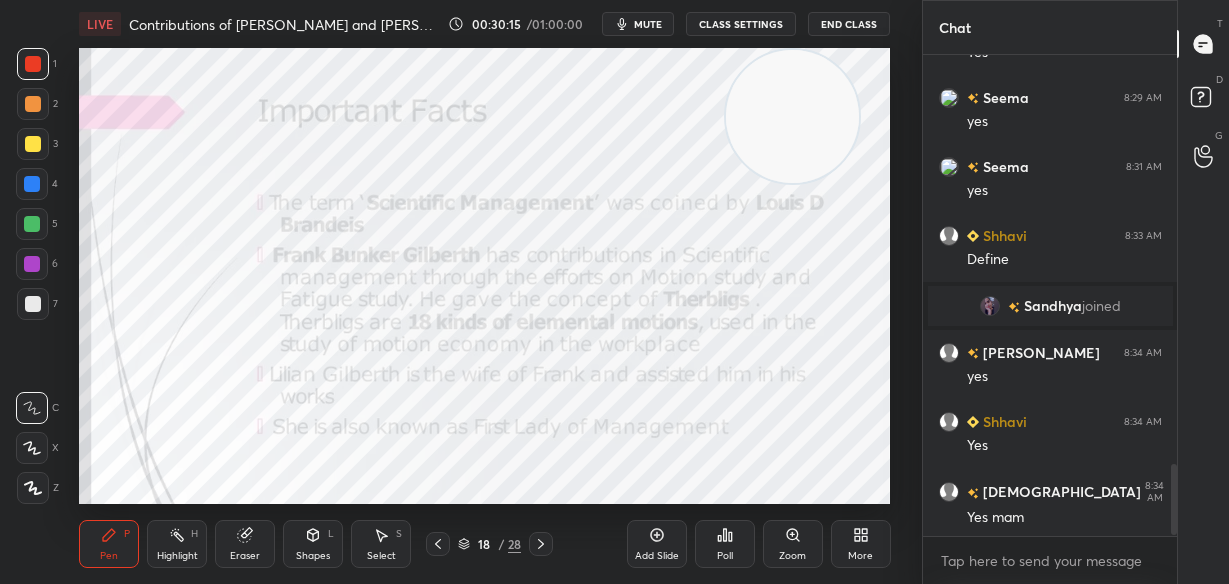 scroll, scrollTop: 2798, scrollLeft: 0, axis: vertical 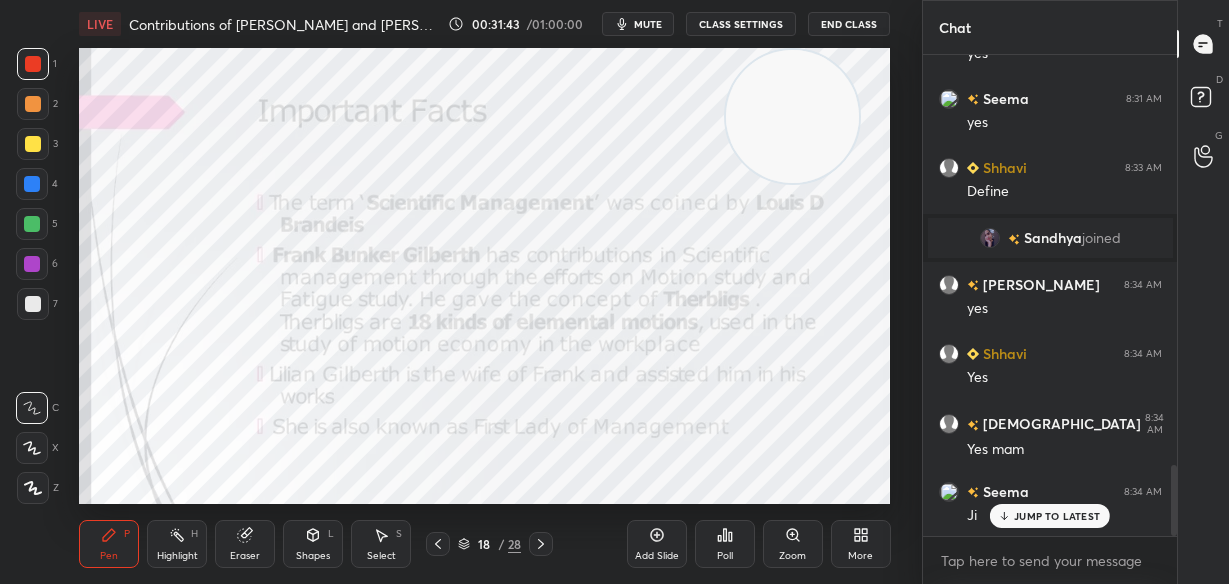click on "JUMP TO LATEST" at bounding box center [1057, 516] 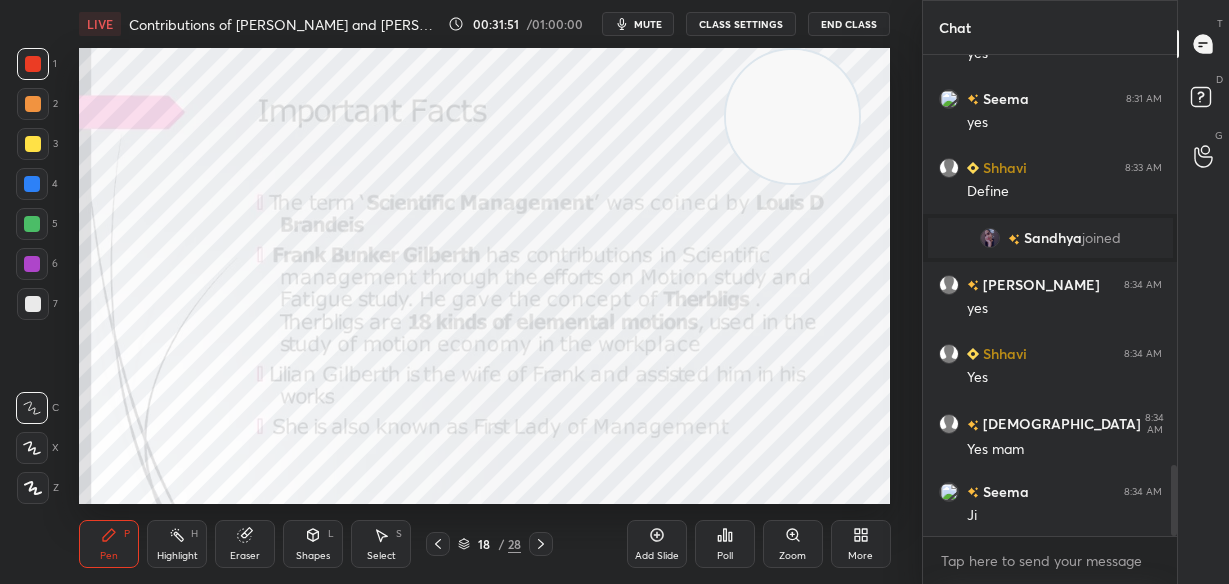 scroll, scrollTop: 2867, scrollLeft: 0, axis: vertical 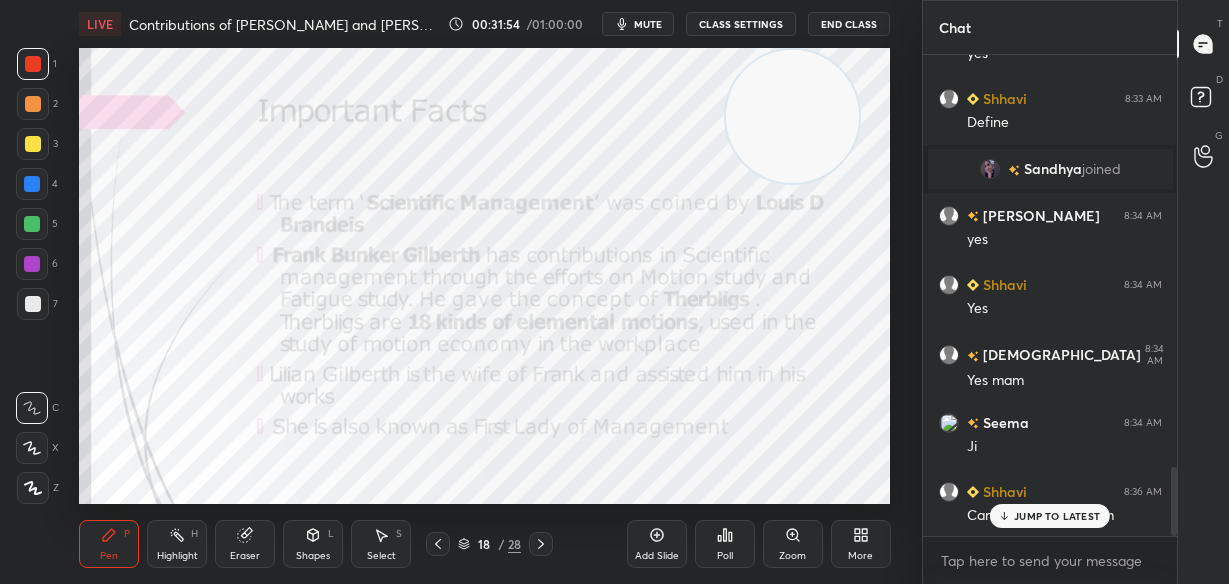 click on "JUMP TO LATEST" at bounding box center (1057, 516) 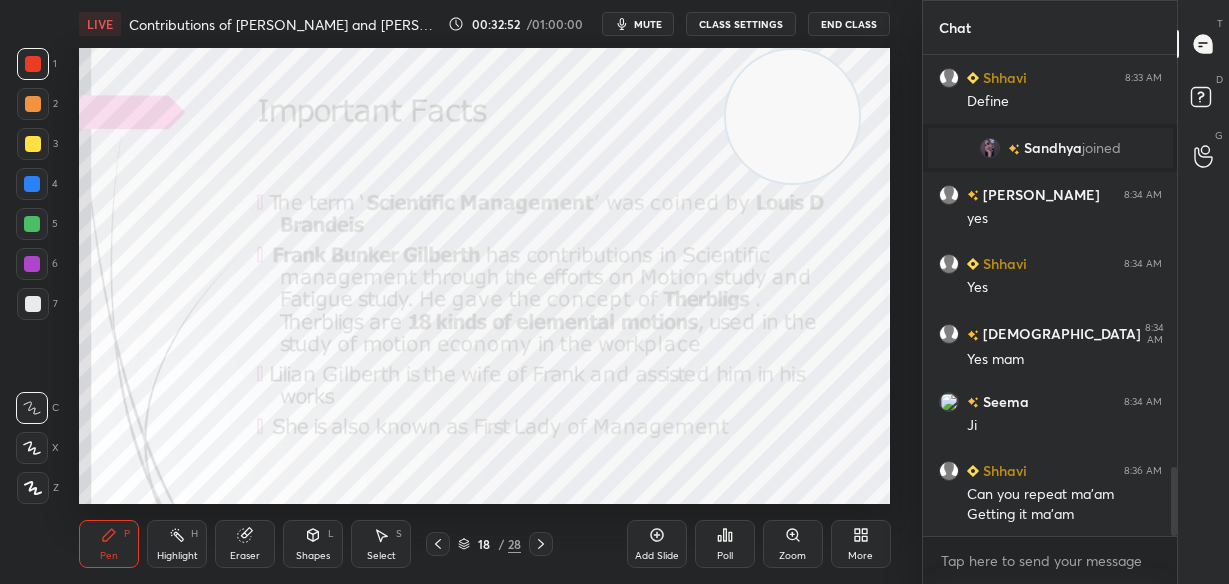 scroll, scrollTop: 2956, scrollLeft: 0, axis: vertical 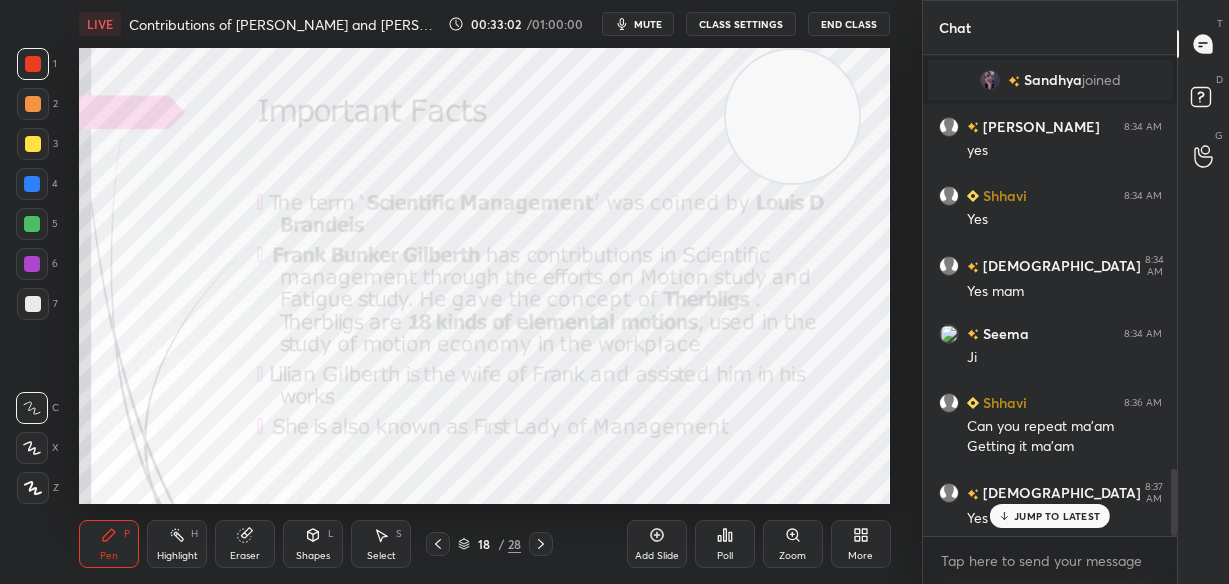 click on "JUMP TO LATEST" at bounding box center (1050, 516) 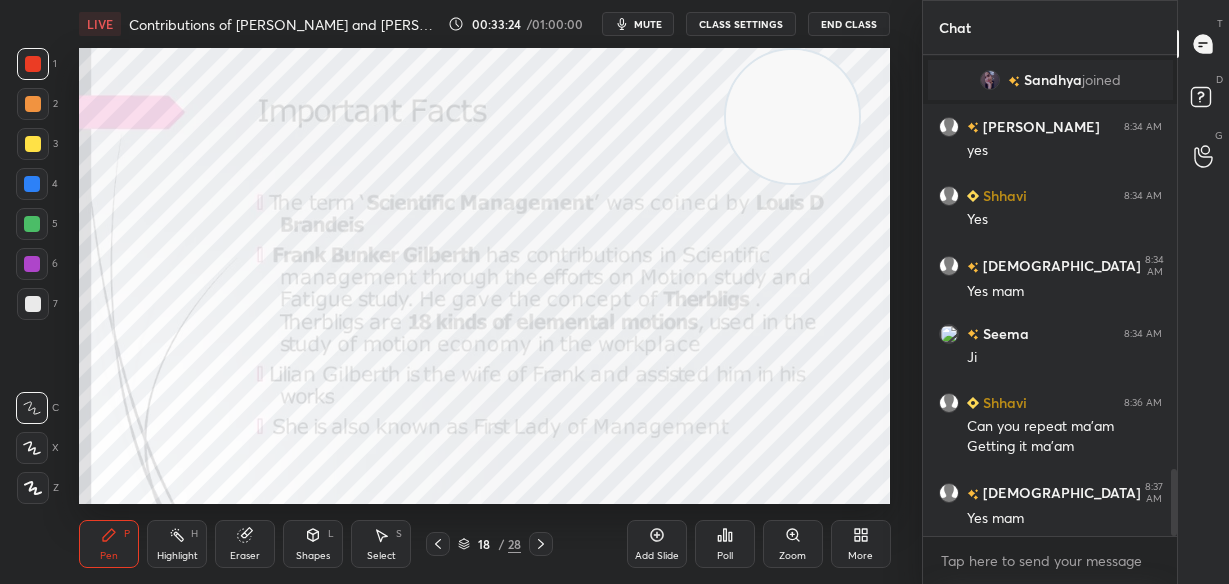 scroll, scrollTop: 3061, scrollLeft: 0, axis: vertical 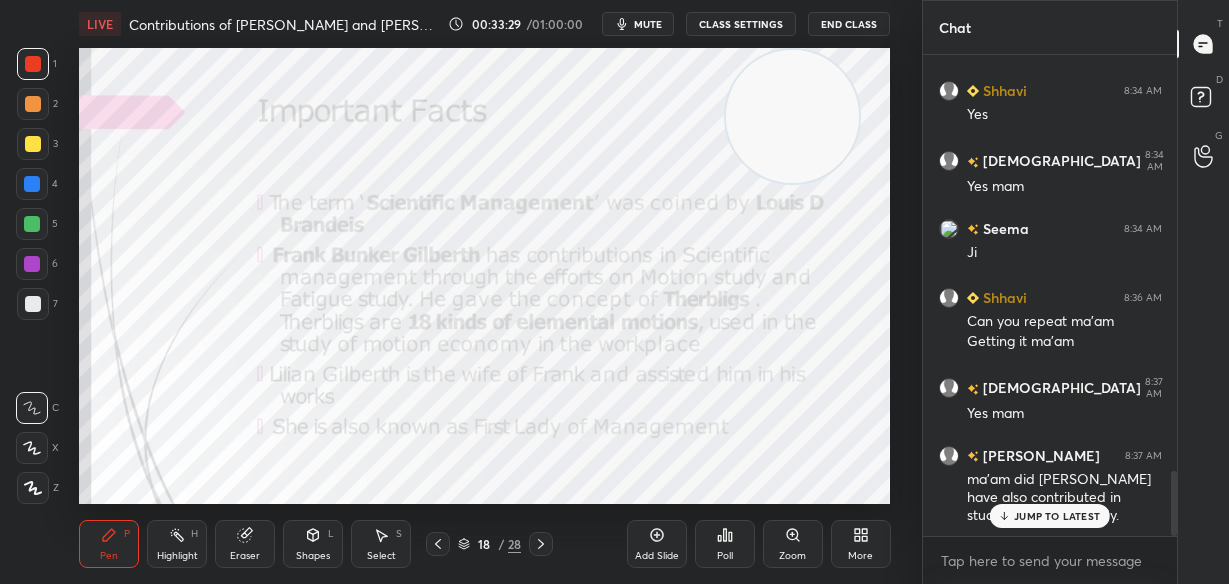click on "JUMP TO LATEST" at bounding box center [1057, 516] 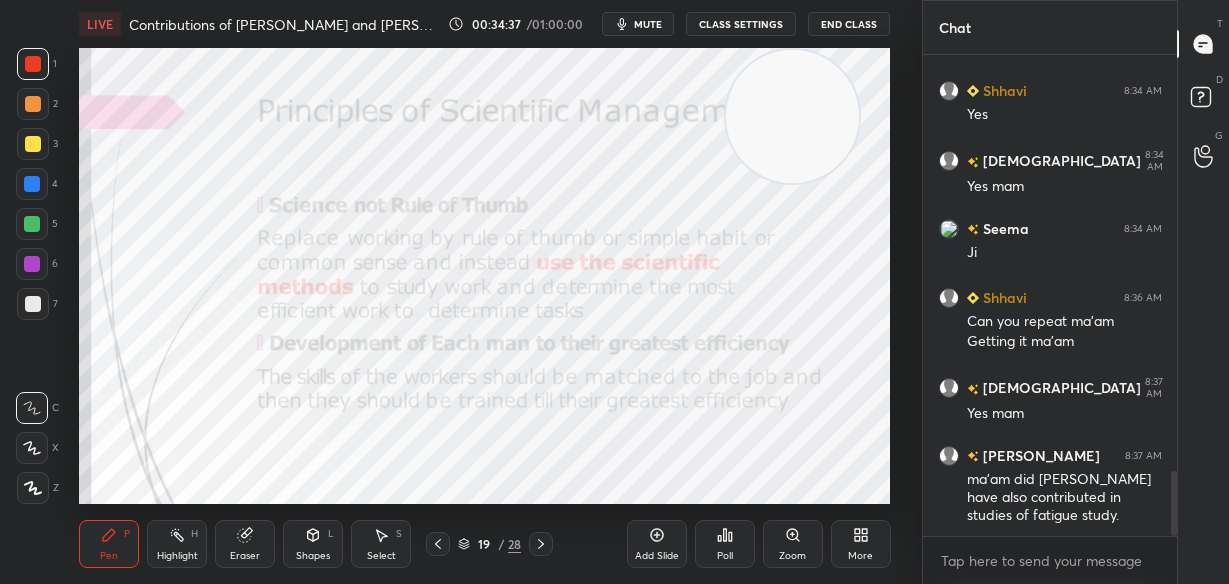 click at bounding box center [792, 116] 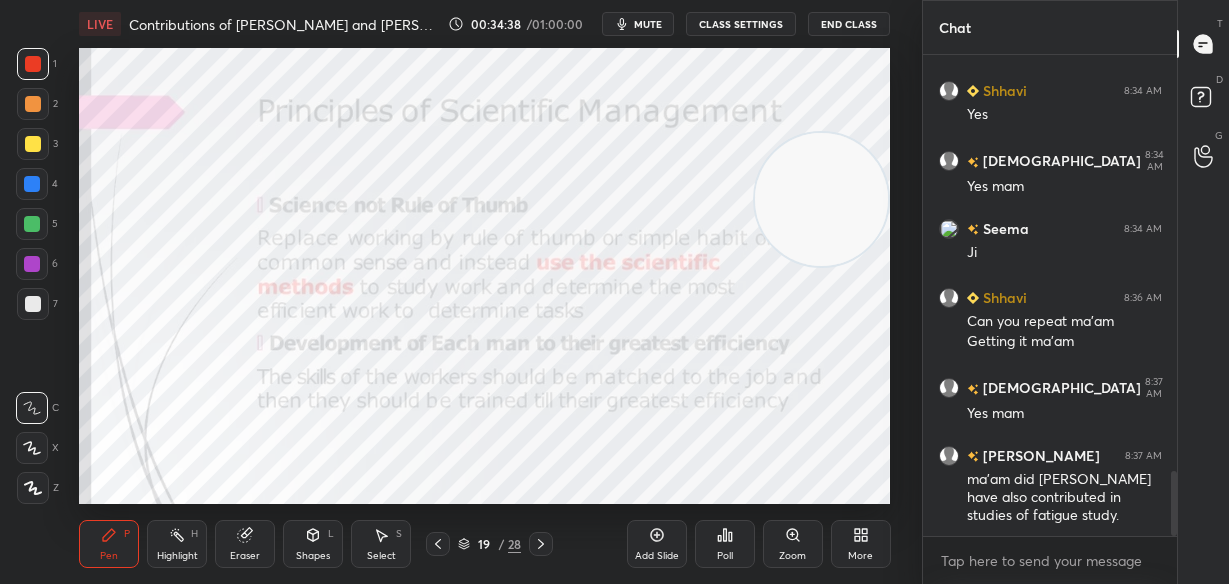 scroll, scrollTop: 3166, scrollLeft: 0, axis: vertical 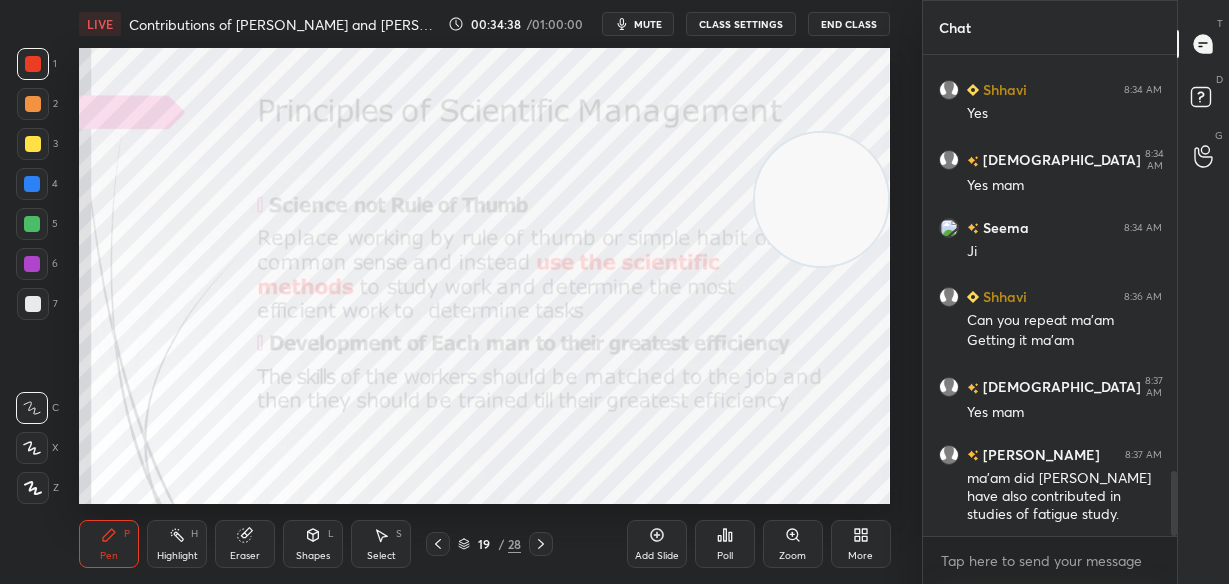 drag, startPoint x: 783, startPoint y: 140, endPoint x: 938, endPoint y: 225, distance: 176.7767 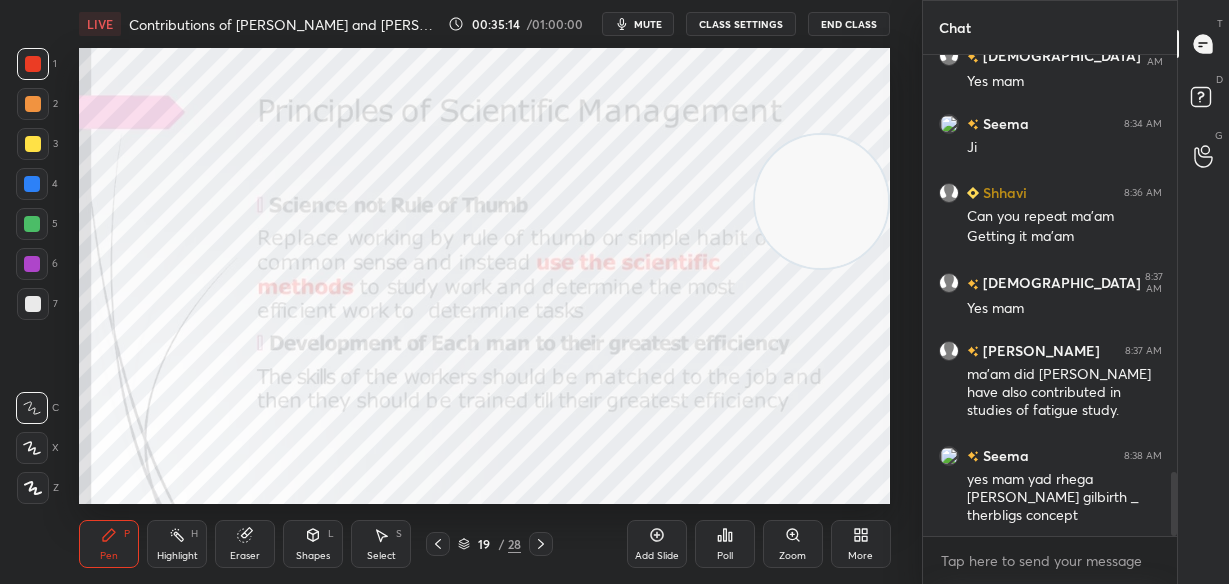 click at bounding box center [821, 201] 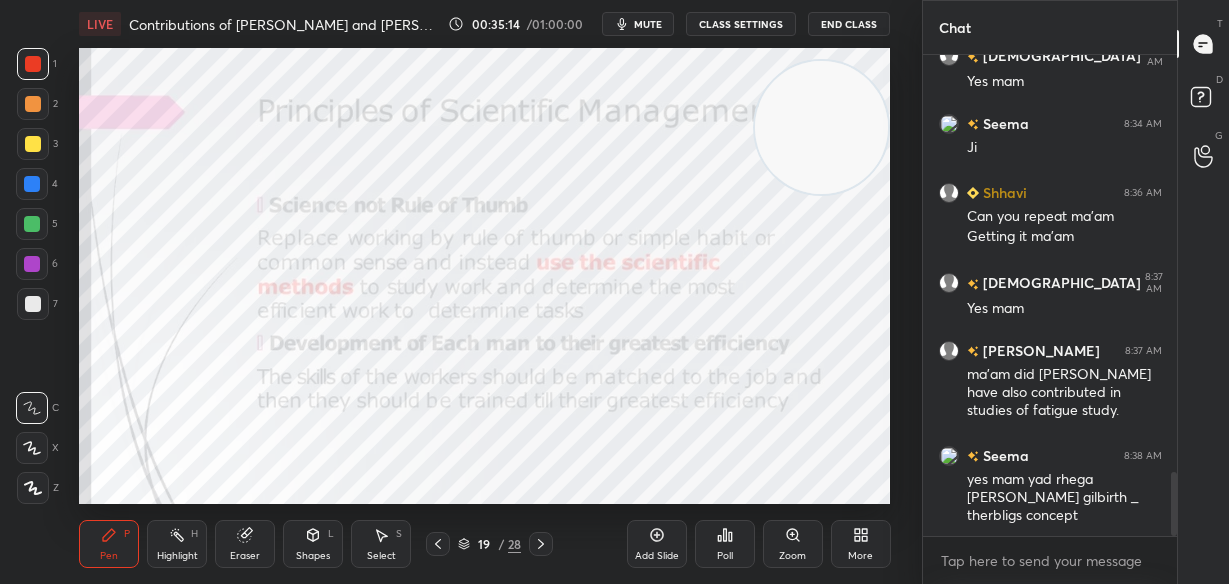 drag, startPoint x: 776, startPoint y: 206, endPoint x: 844, endPoint y: 20, distance: 198.0404 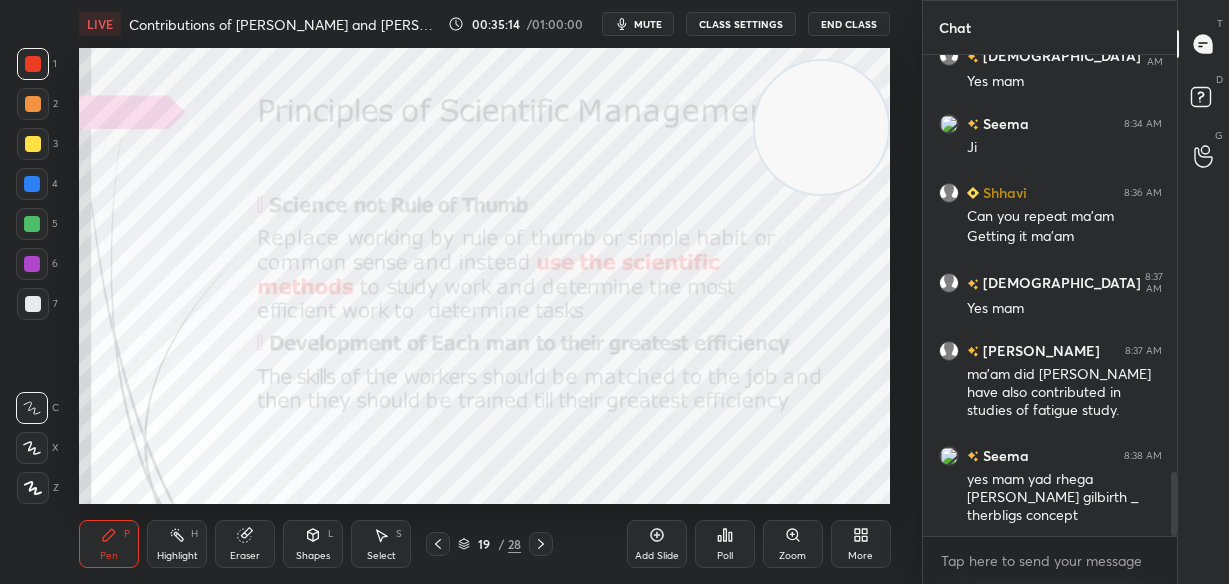 click on "LIVE Contributions of [PERSON_NAME] and [PERSON_NAME] 00:35:14 /  01:00:00 mute CLASS SETTINGS End Class Setting up your live class Poll for   secs No correct answer Start poll Back Contributions of [PERSON_NAME], [PERSON_NAME] and [PERSON_NAME] • L2 of Detailed course on Labour Welfare(Unit:1-5)Code55 UGC NET [DATE] [PERSON_NAME] Pen P Highlight H Eraser Shapes L Select S 19 / 28 Add Slide Poll Zoom More" at bounding box center [485, 292] 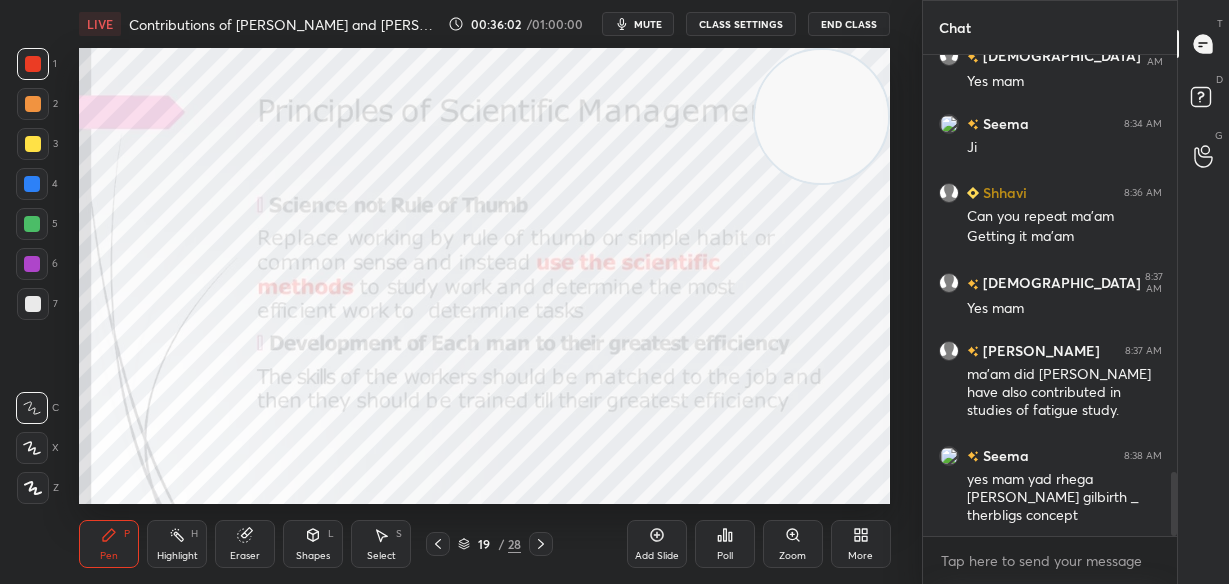 scroll, scrollTop: 3235, scrollLeft: 0, axis: vertical 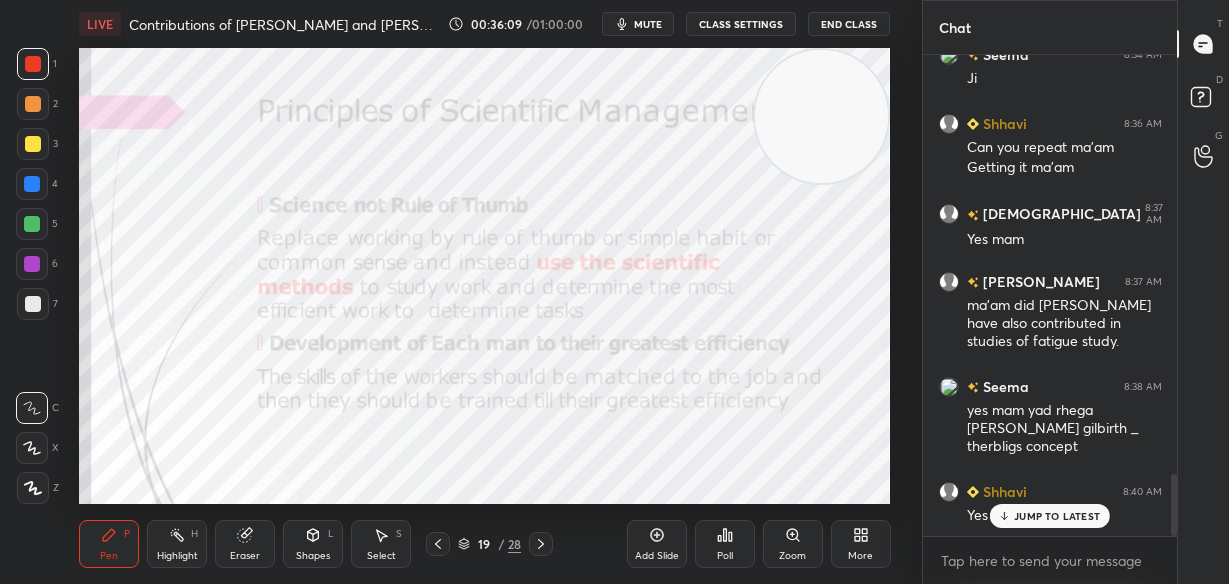 click on "JUMP TO LATEST" at bounding box center [1050, 516] 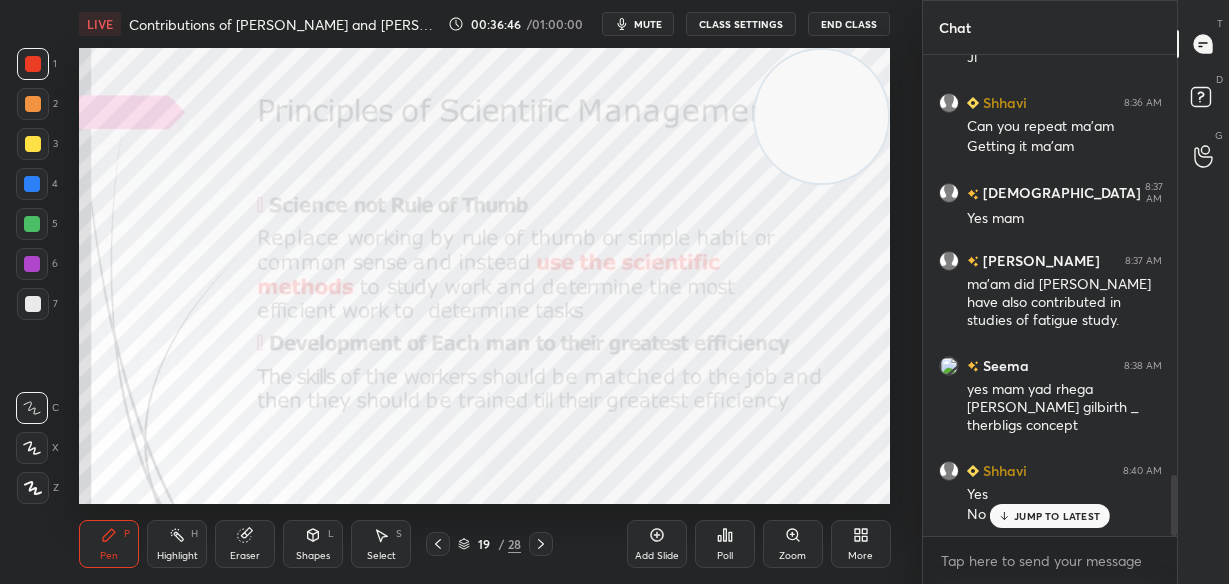 scroll, scrollTop: 3324, scrollLeft: 0, axis: vertical 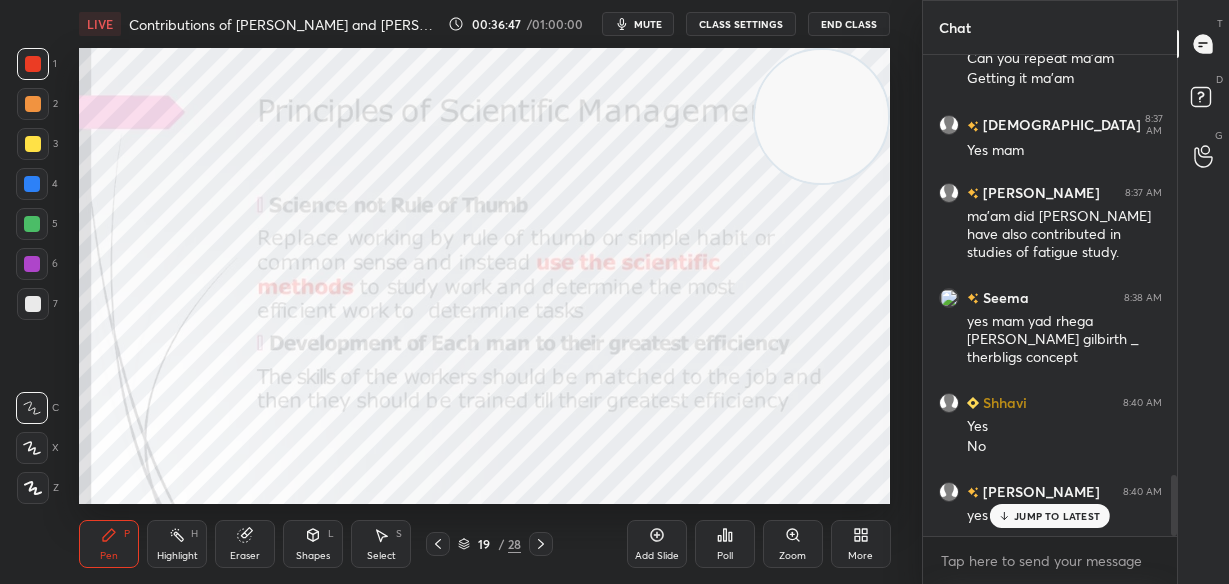 click 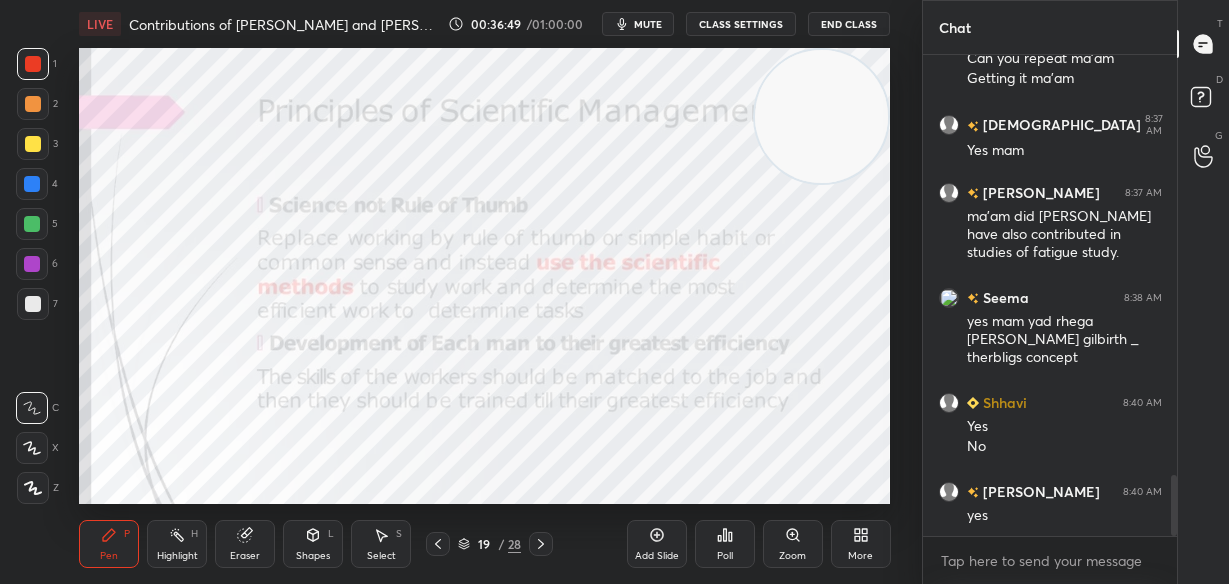 click on "1 2 3 4 5 6 7 C X Z C X Z E E Erase all   H H LIVE Contributions of [PERSON_NAME], Fayol and Mayo 00:36:49 /  01:00:00 mute CLASS SETTINGS End Class Setting up your live class Poll for   secs No correct answer Start poll Back Contributions of [PERSON_NAME], Fayol and Mayo • L2 of Detailed course on Labour Welfare(Unit:1-5)Code55 UGC NET [DATE] [PERSON_NAME] Pen P Highlight H Eraser Shapes L Select S 19 / 28 Add Slide Poll Zoom More" at bounding box center [461, 292] 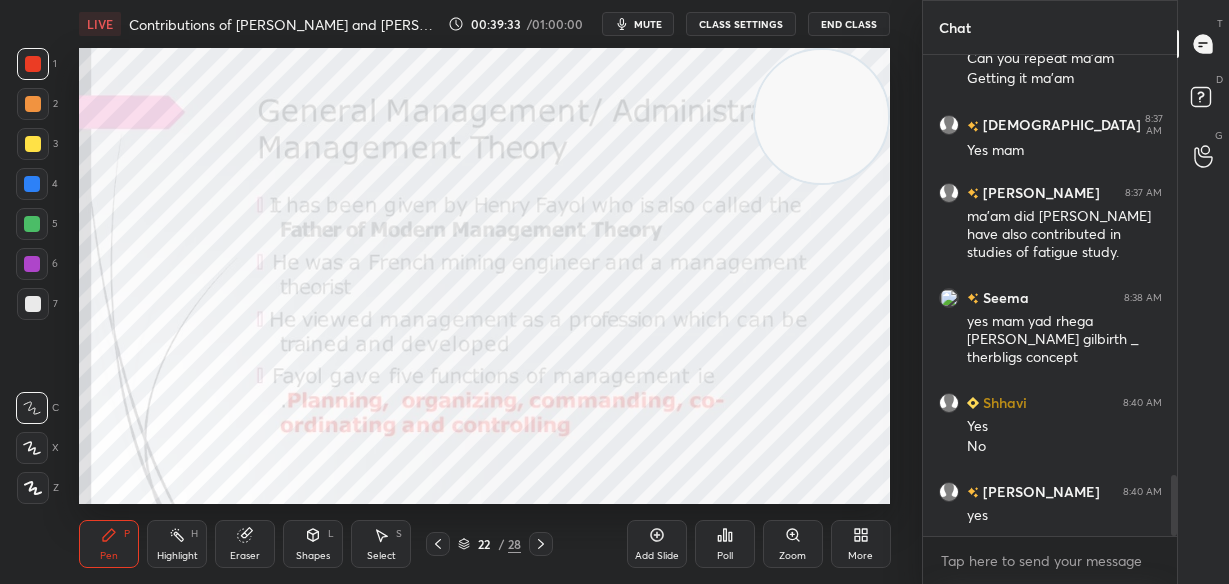 scroll, scrollTop: 434, scrollLeft: 248, axis: both 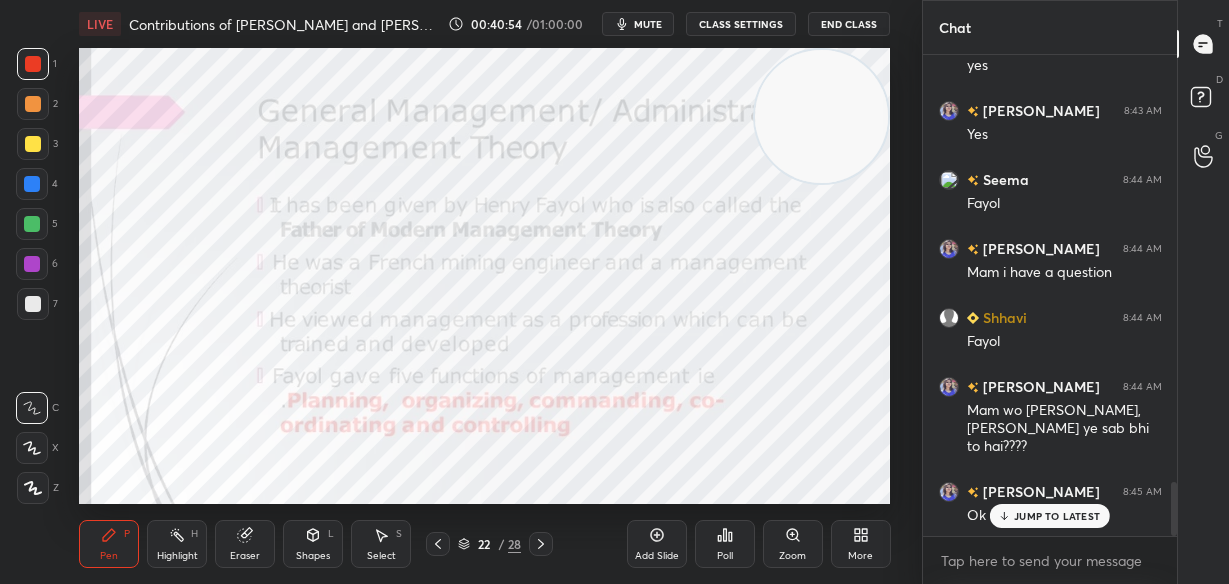 click on "JUMP TO LATEST" at bounding box center (1057, 516) 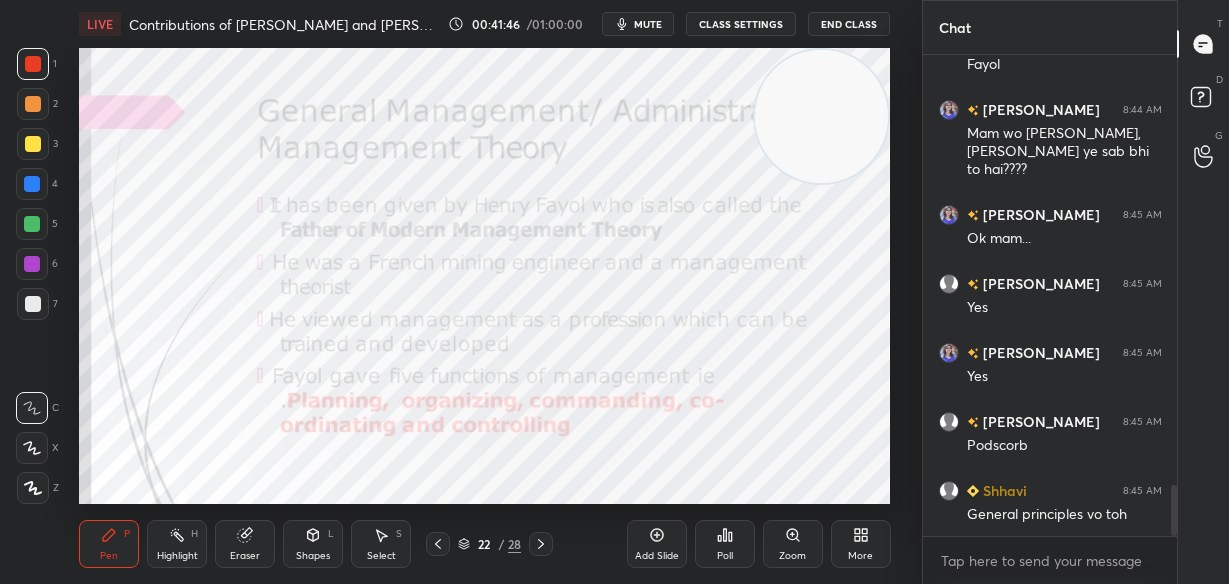 scroll, scrollTop: 4188, scrollLeft: 0, axis: vertical 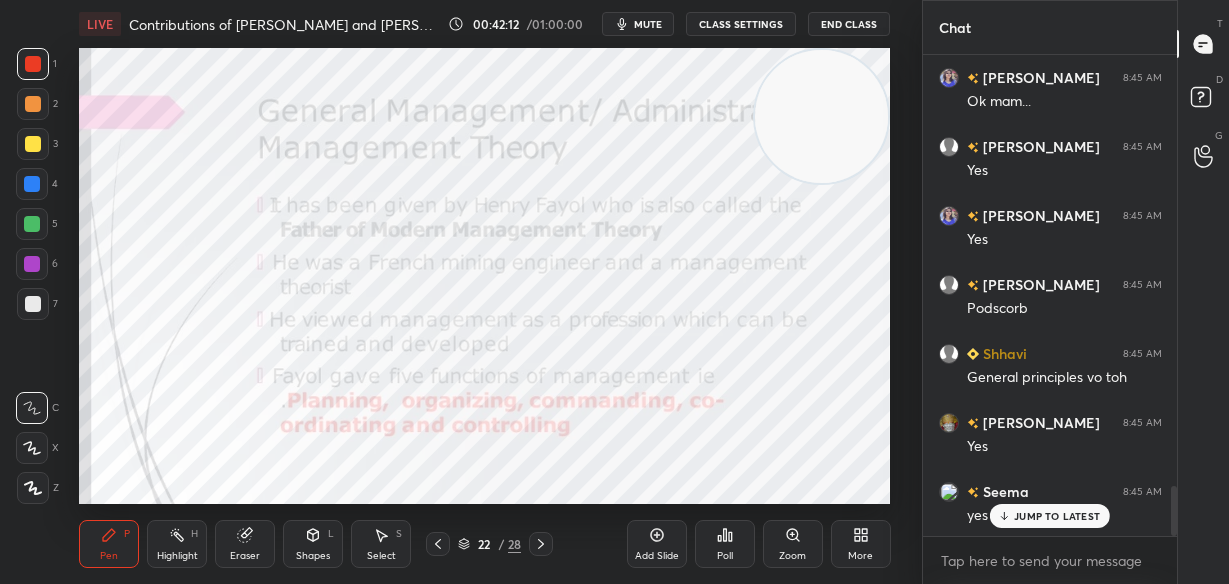 click on "JUMP TO LATEST" at bounding box center [1057, 516] 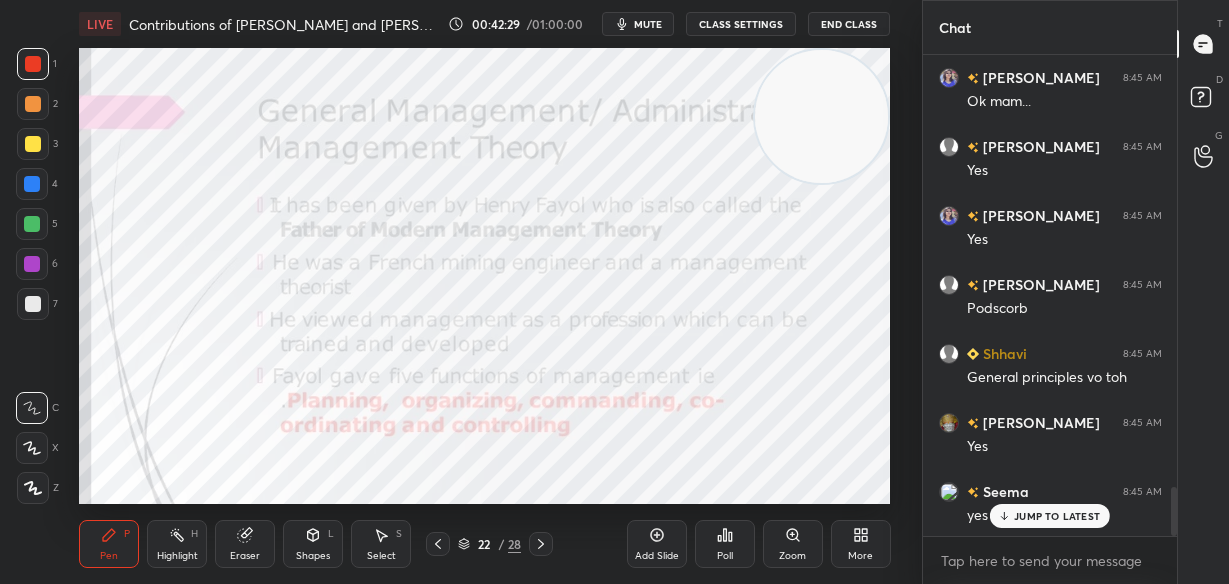 scroll, scrollTop: 4293, scrollLeft: 0, axis: vertical 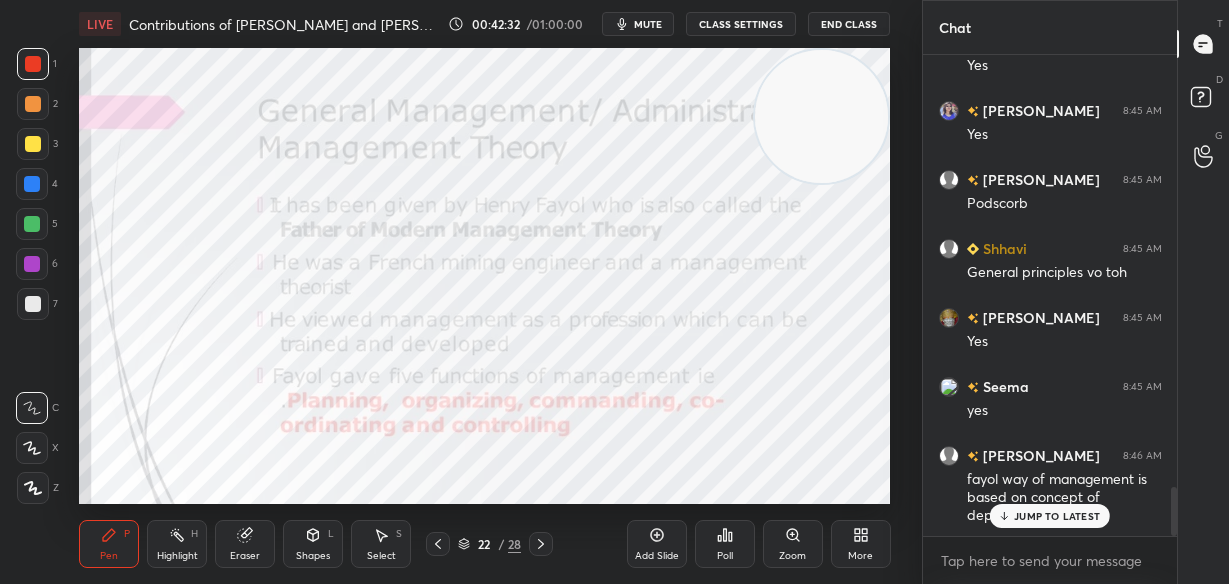 click on "JUMP TO LATEST" at bounding box center (1057, 516) 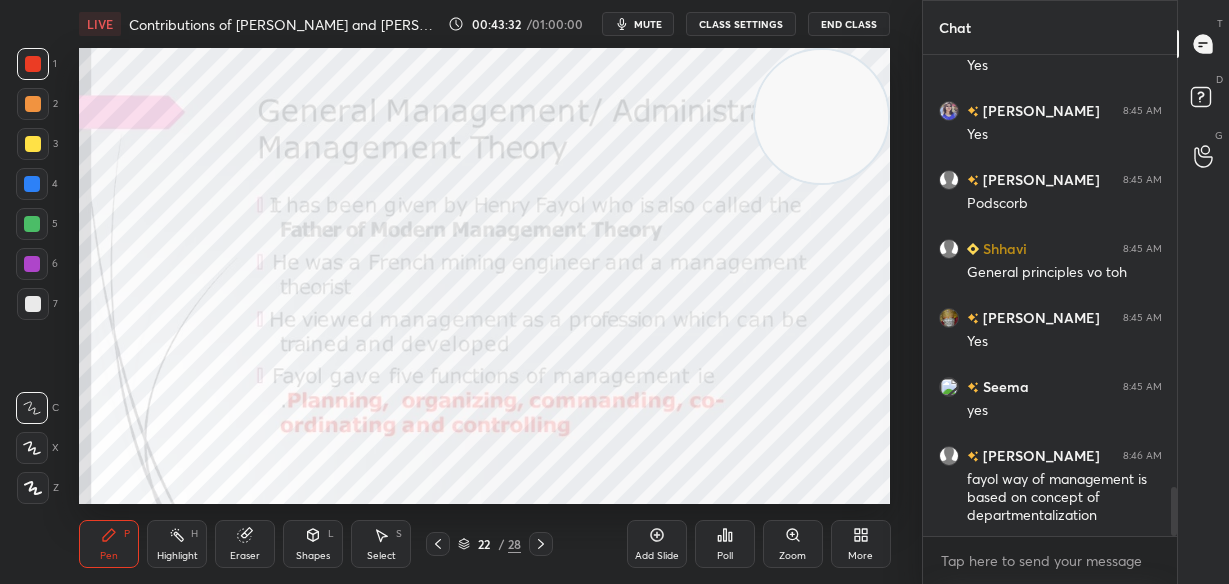 scroll, scrollTop: 453, scrollLeft: 248, axis: both 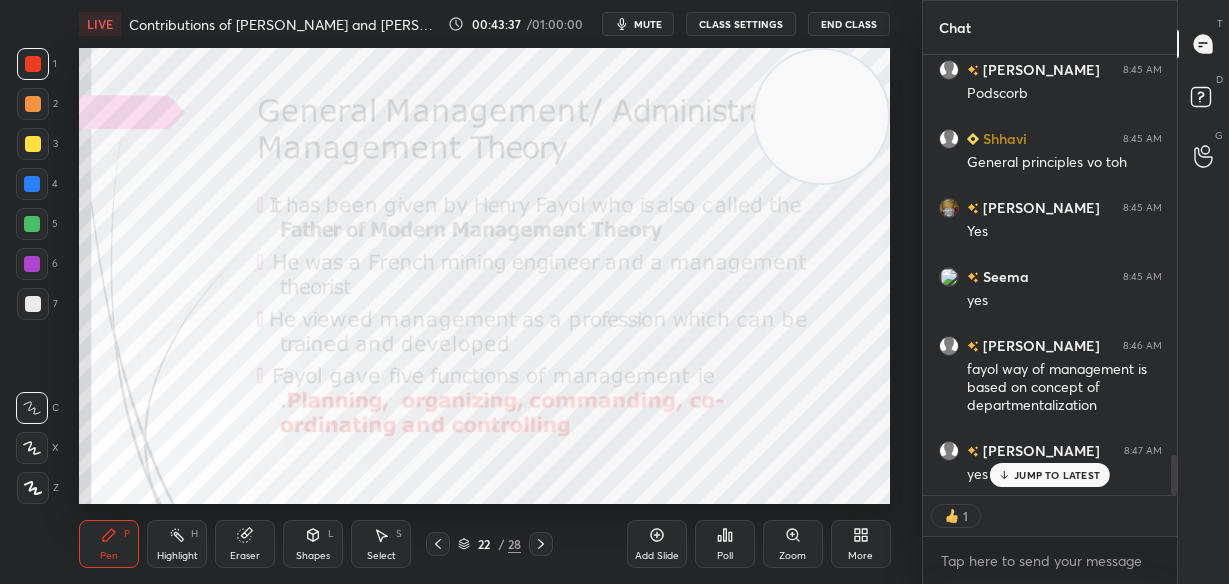 click on "JUMP TO LATEST" at bounding box center [1057, 475] 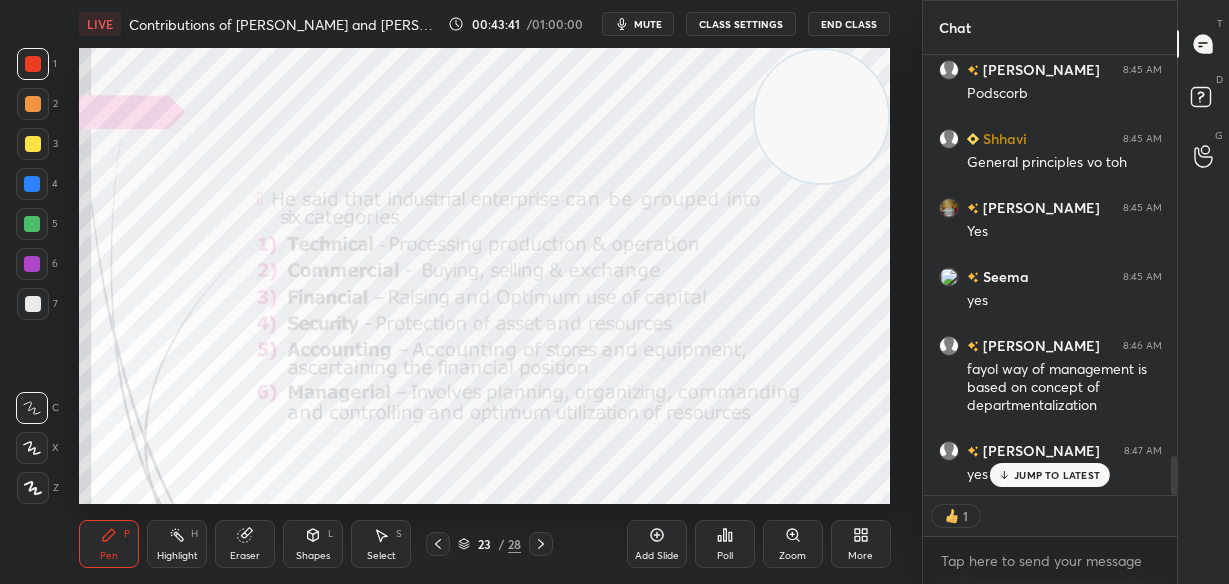 scroll, scrollTop: 4472, scrollLeft: 0, axis: vertical 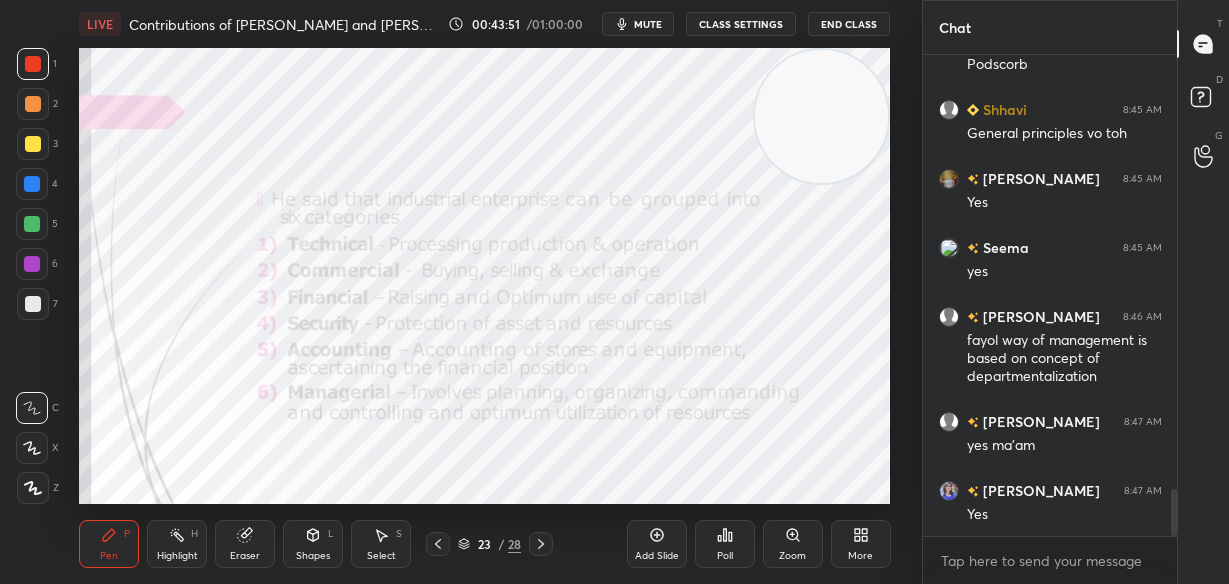 click on "LIVE Contributions of [PERSON_NAME] and [PERSON_NAME] 00:43:51 /  01:00:00 mute CLASS SETTINGS End Class Setting up your live class Poll for   secs No correct answer Start poll Back Contributions of [PERSON_NAME], [PERSON_NAME] and [PERSON_NAME] • L2 of Detailed course on Labour Welfare(Unit:1-5)Code55 UGC NET [DATE] [PERSON_NAME] Pen P Highlight H Eraser Shapes L Select S 23 / 28 Add Slide Poll Zoom More" at bounding box center [485, 292] 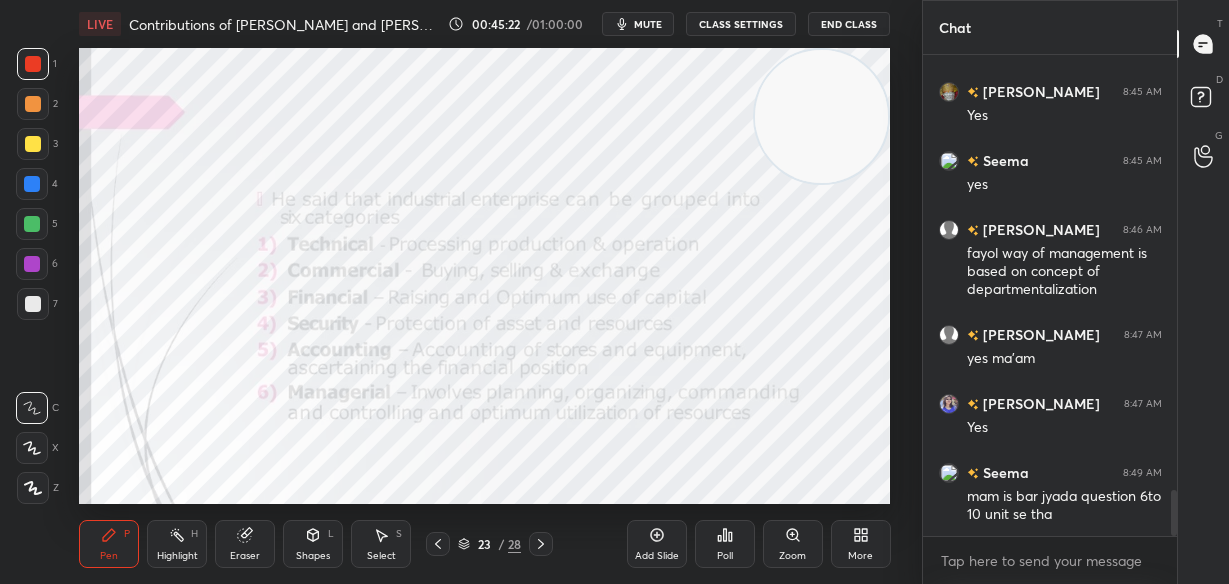 scroll, scrollTop: 4538, scrollLeft: 0, axis: vertical 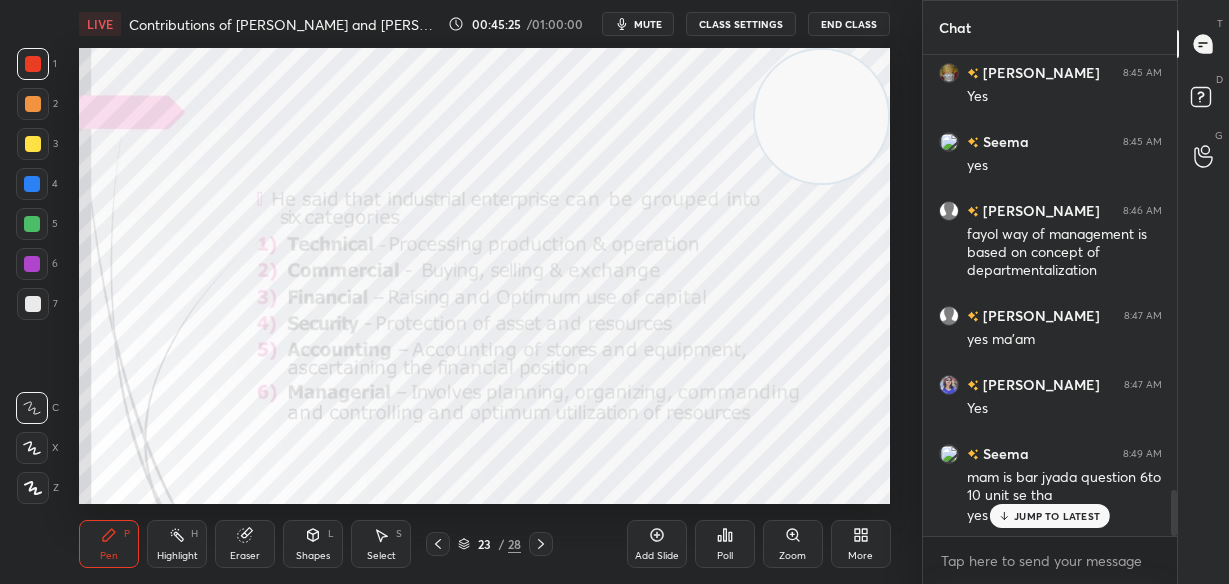 click on "JUMP TO LATEST" at bounding box center [1057, 516] 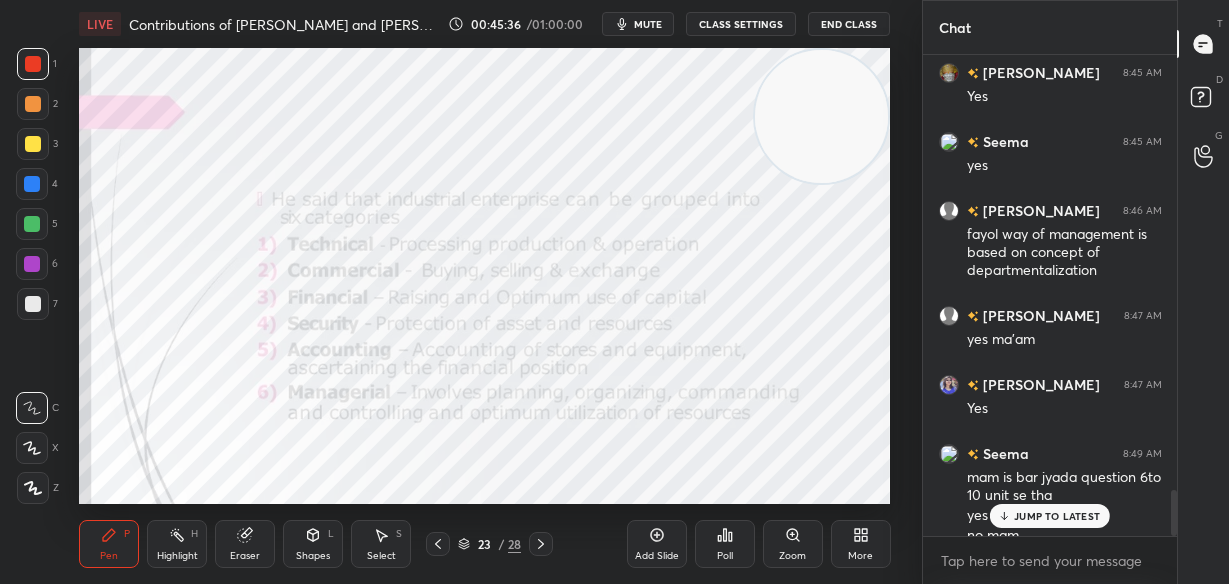 scroll, scrollTop: 4558, scrollLeft: 0, axis: vertical 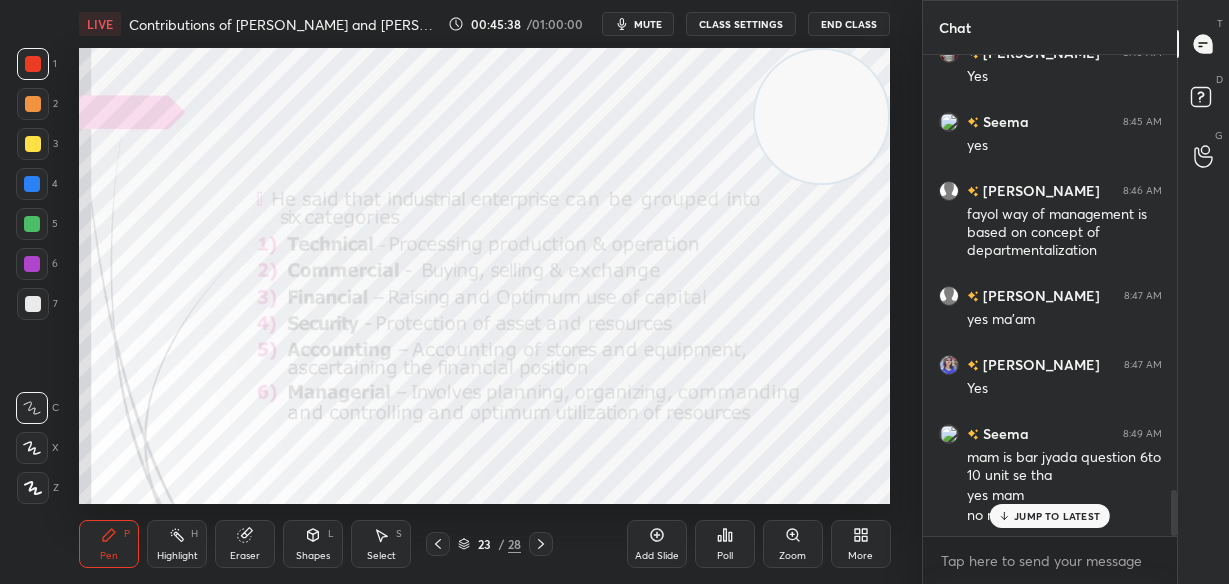 click on "JUMP TO LATEST" at bounding box center [1057, 516] 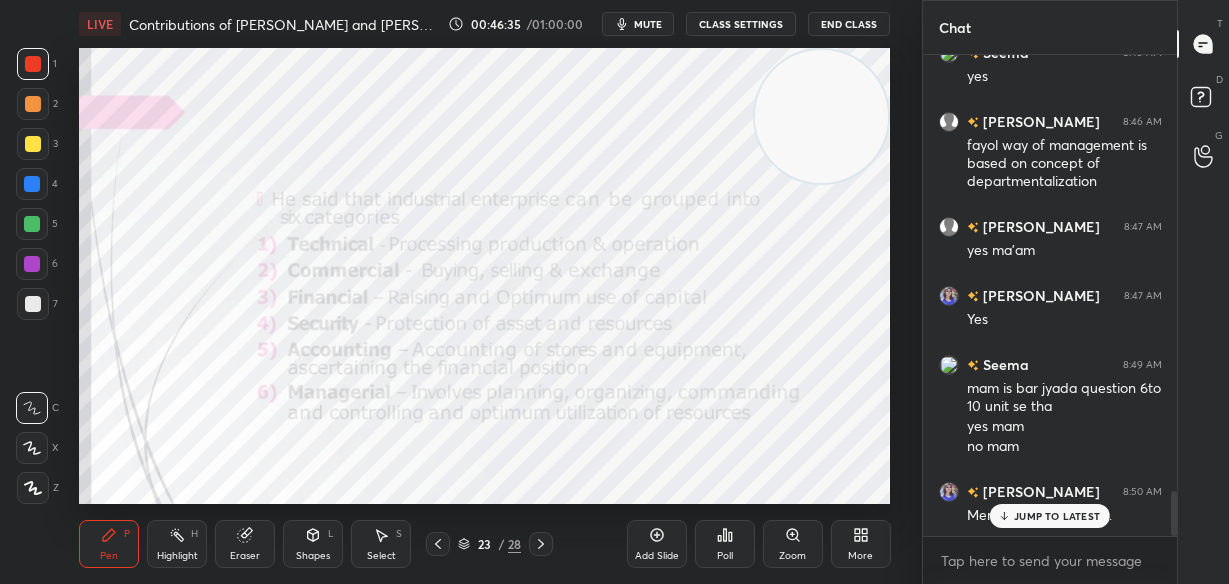 scroll, scrollTop: 4696, scrollLeft: 0, axis: vertical 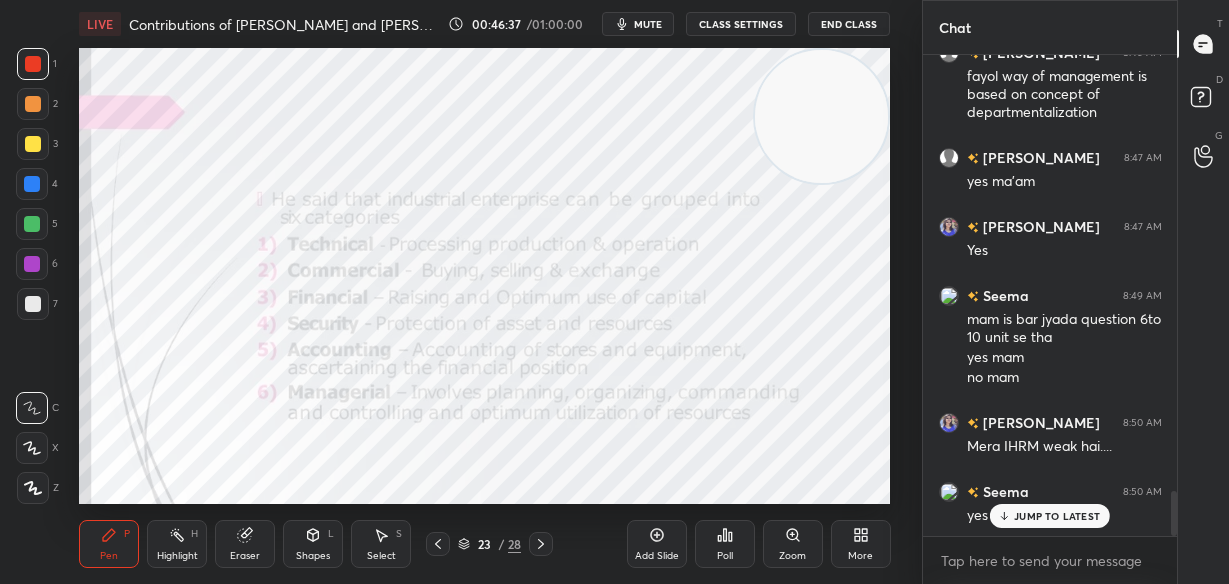 click on "JUMP TO LATEST" at bounding box center (1057, 516) 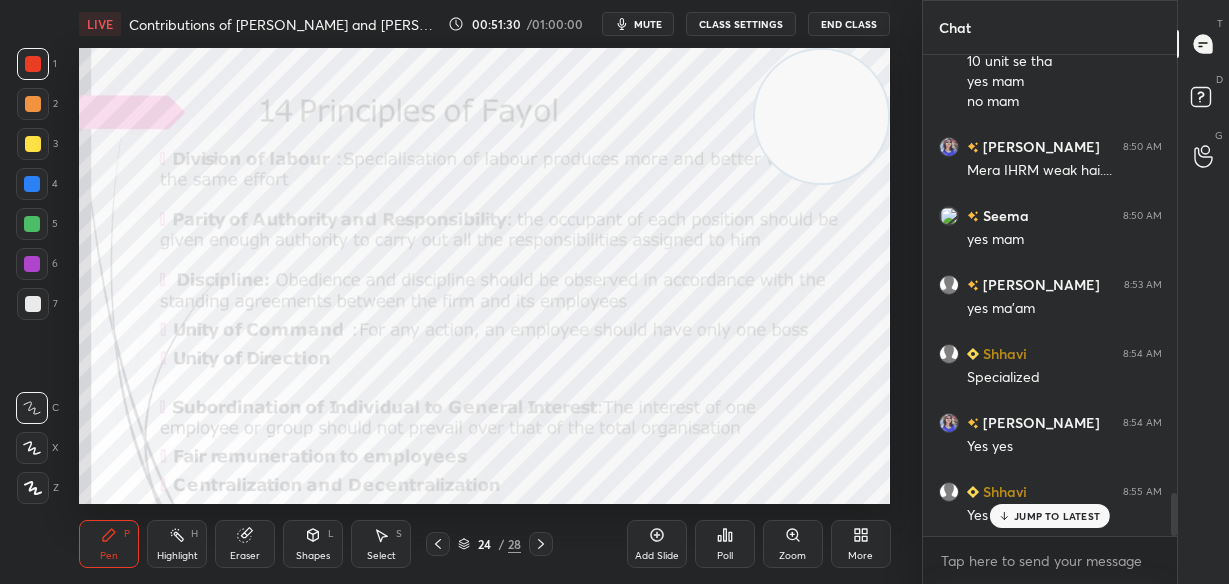 scroll, scrollTop: 5059, scrollLeft: 0, axis: vertical 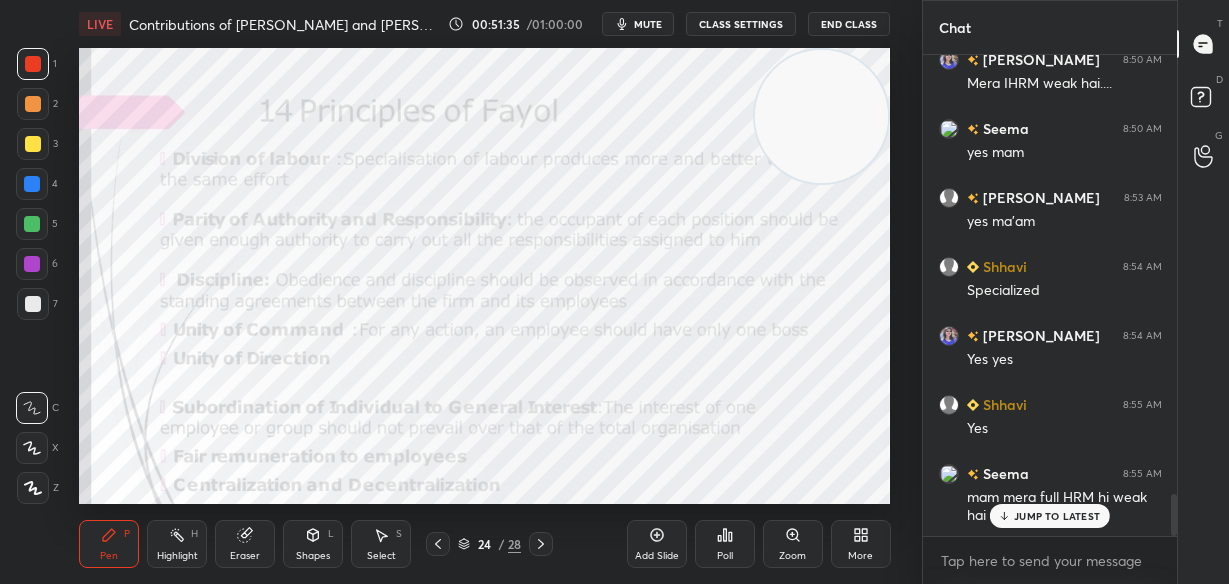 click on "JUMP TO LATEST" at bounding box center (1050, 516) 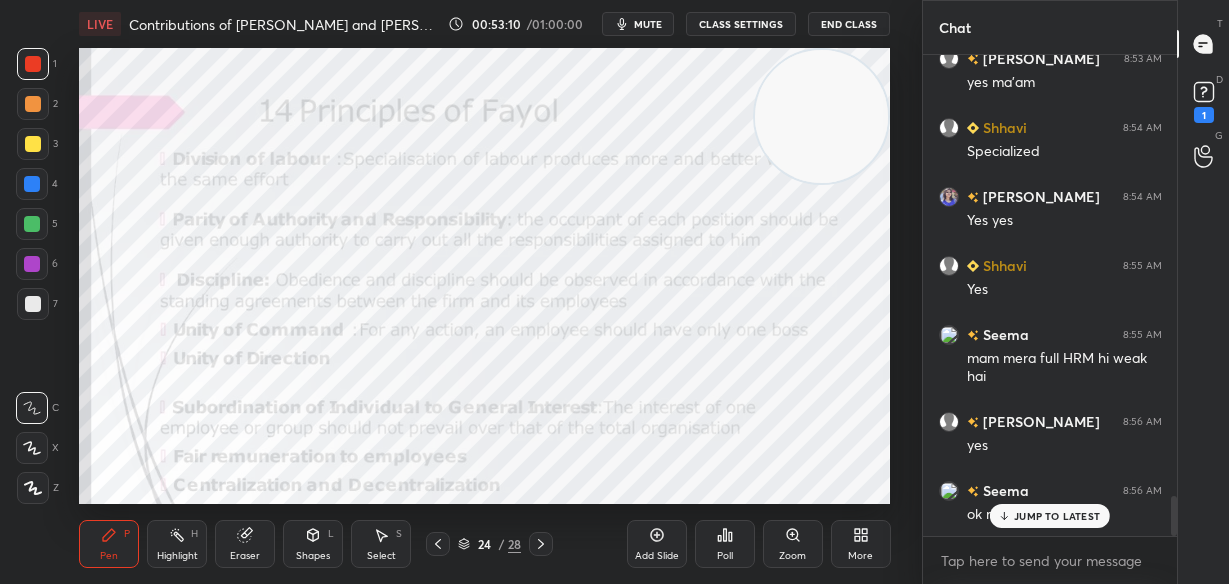 scroll, scrollTop: 5299, scrollLeft: 0, axis: vertical 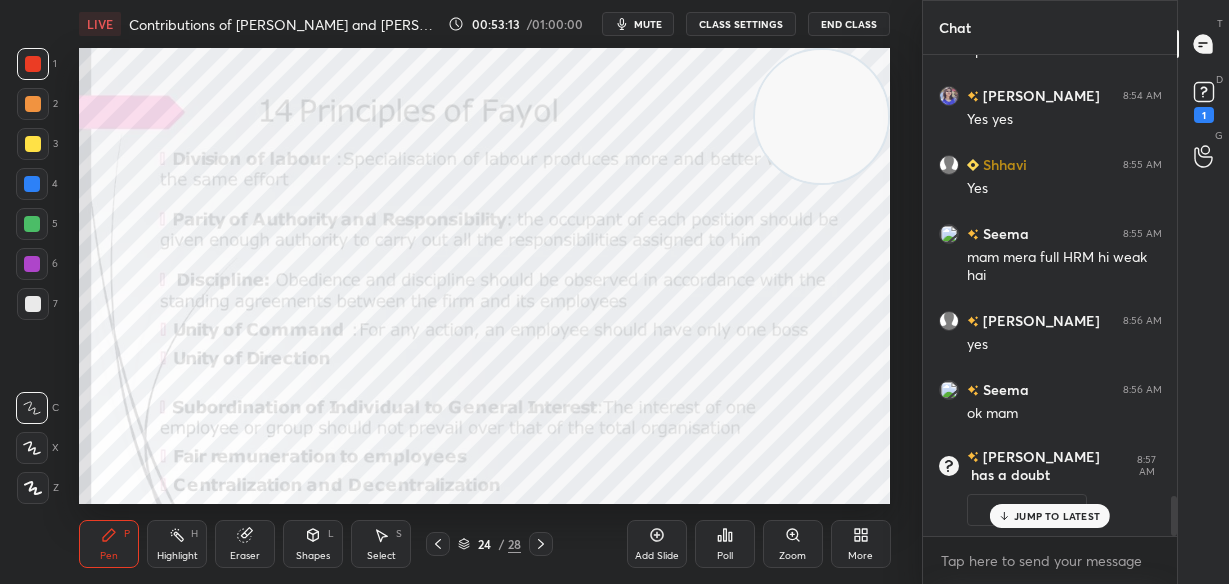 click on "JUMP TO LATEST" at bounding box center (1050, 516) 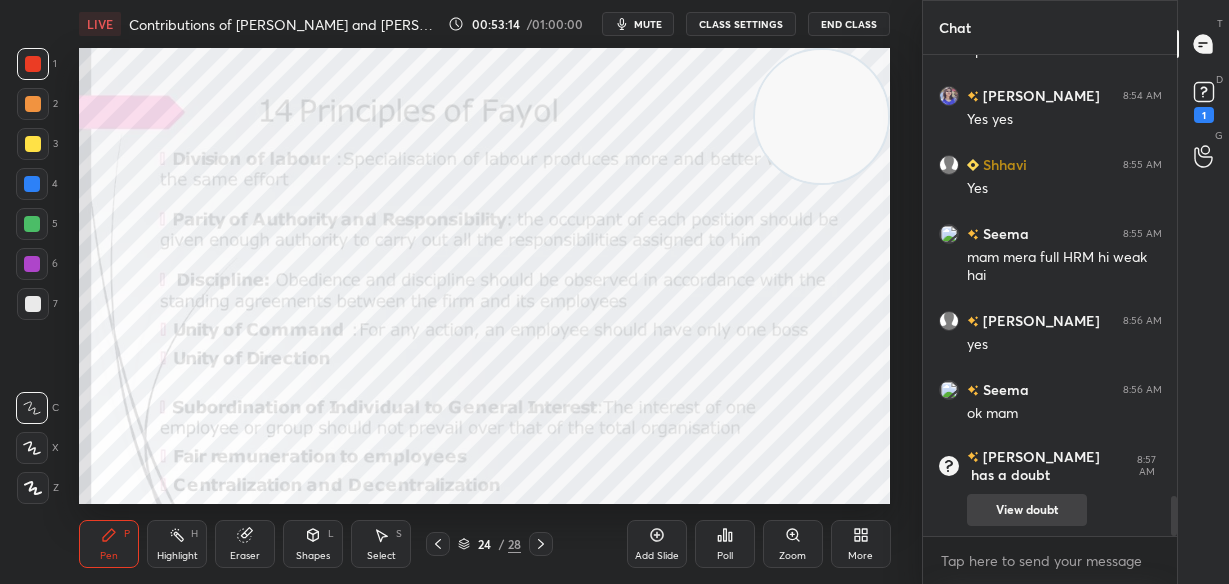 click on "View doubt" at bounding box center (1027, 510) 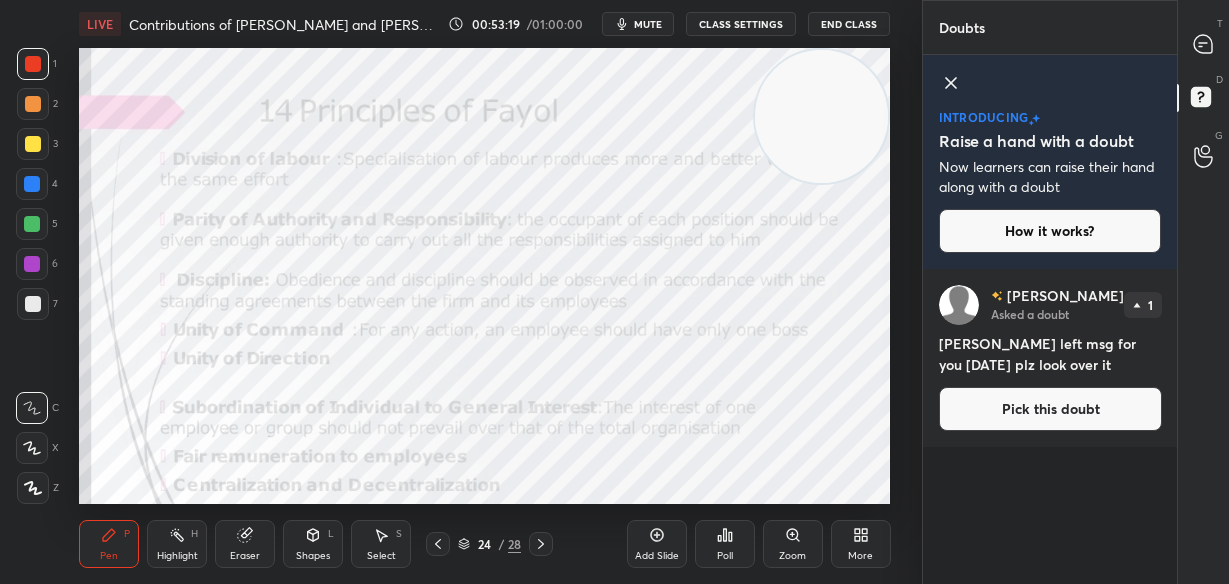 click 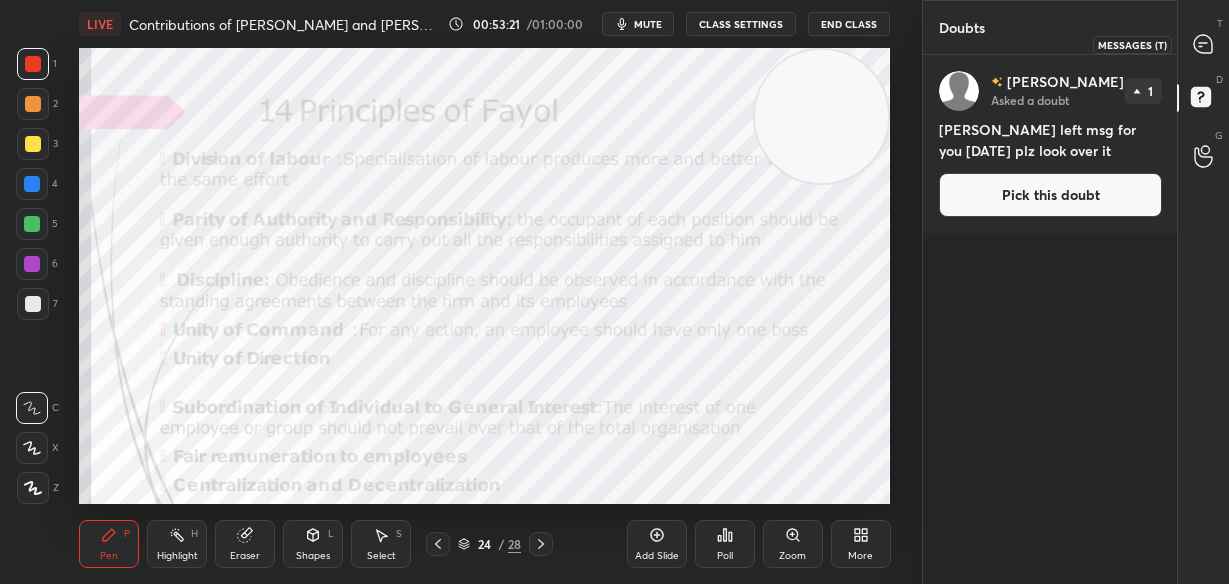 click 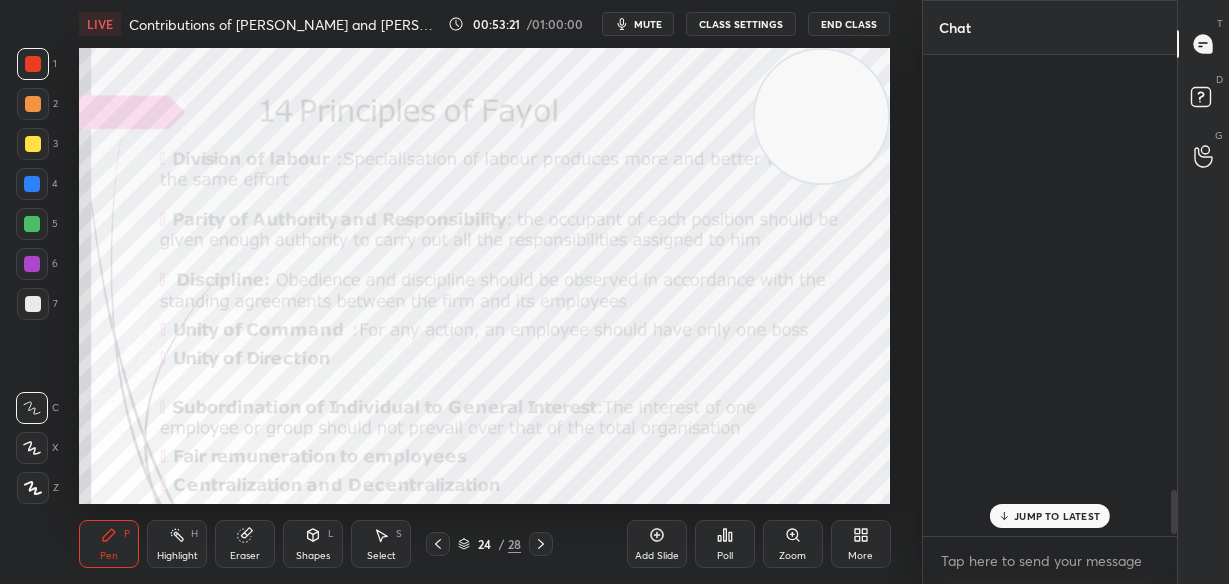 scroll, scrollTop: 4716, scrollLeft: 0, axis: vertical 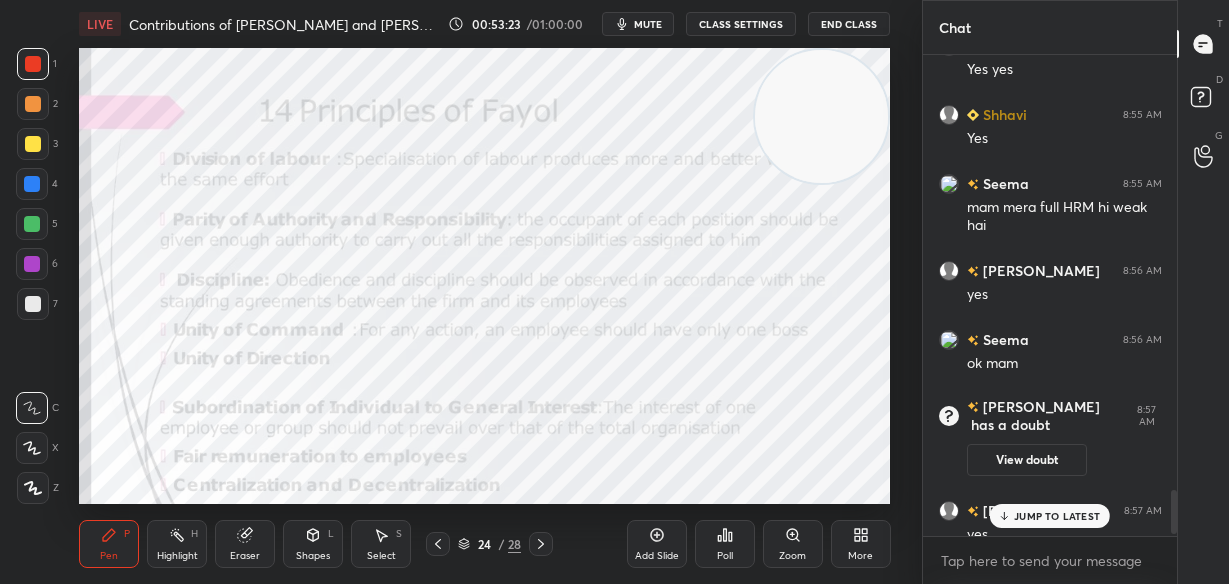 click on "JUMP TO LATEST" at bounding box center (1057, 516) 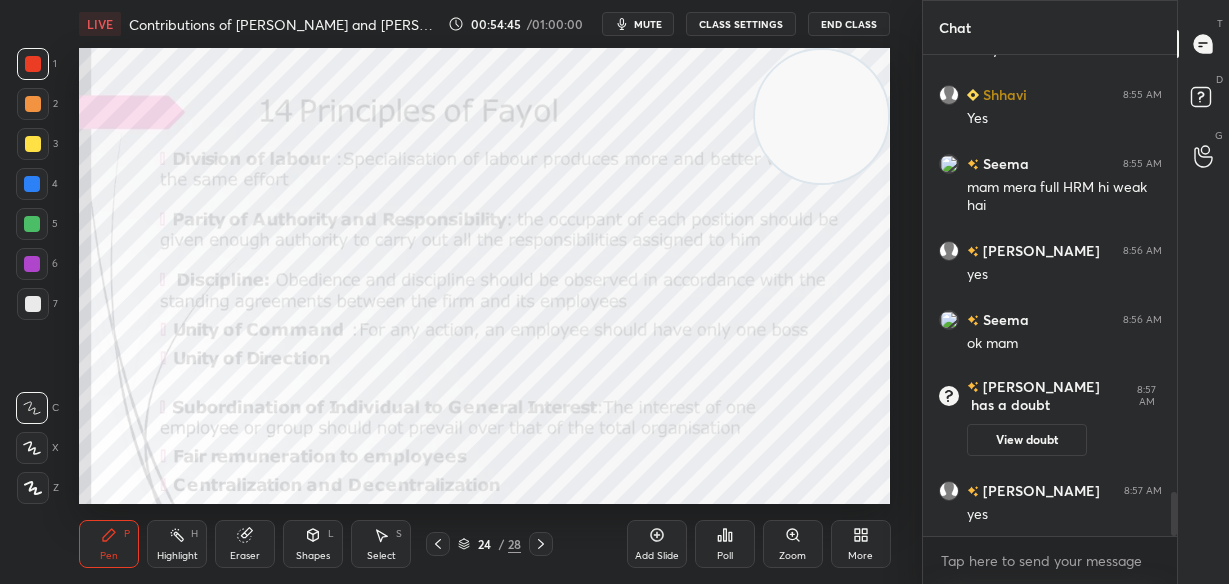 scroll, scrollTop: 4805, scrollLeft: 0, axis: vertical 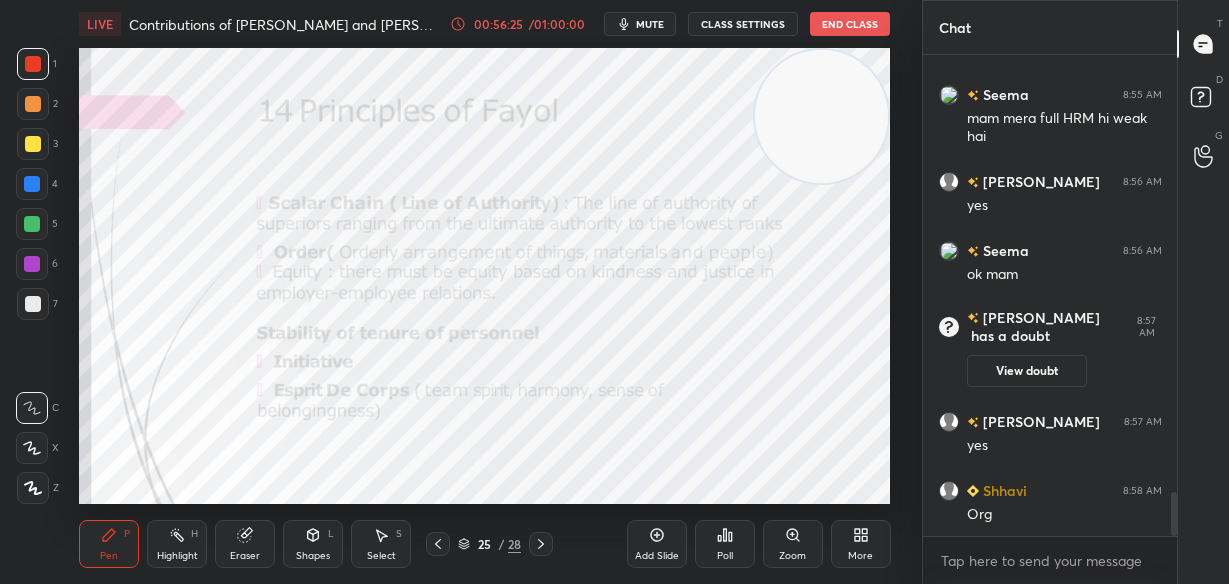 click 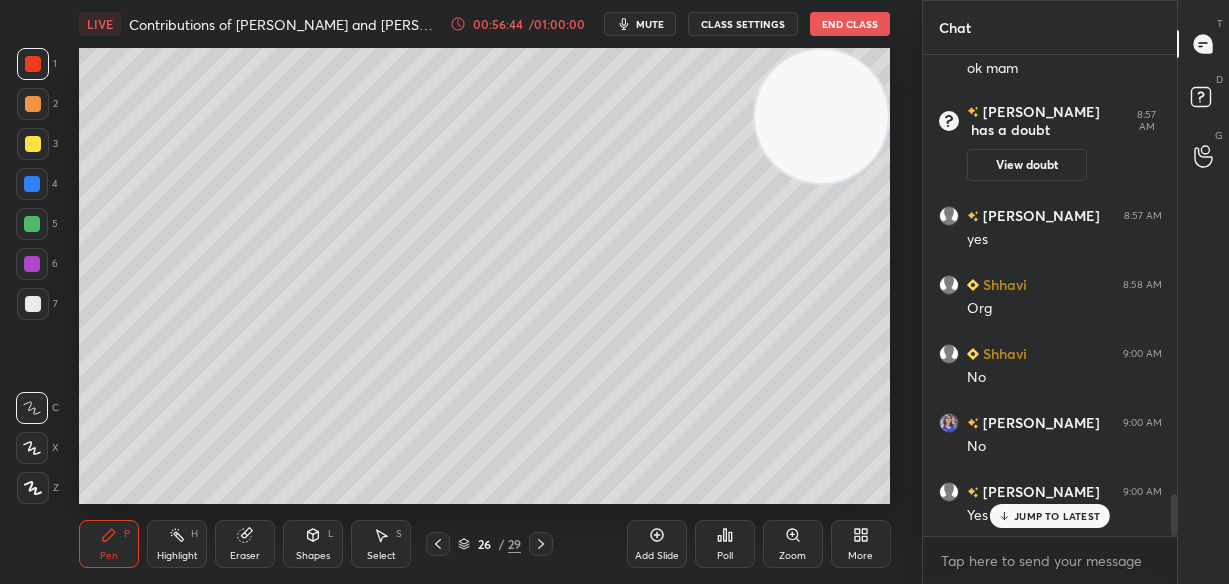 scroll, scrollTop: 5080, scrollLeft: 0, axis: vertical 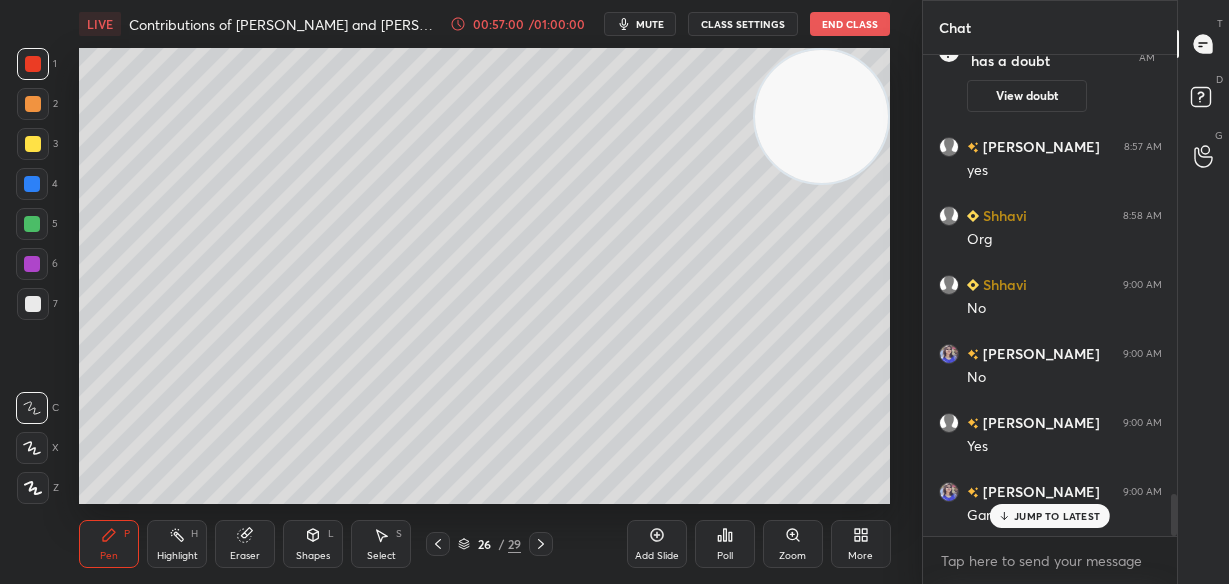 click on "LIVE Contributions of [PERSON_NAME] and [PERSON_NAME] 00:57:00 /  01:00:00 mute CLASS SETTINGS End Class Setting up your live class Poll for   secs No correct answer Start poll Back Contributions of [PERSON_NAME], [PERSON_NAME] and [PERSON_NAME] • L2 of Detailed course on Labour Welfare(Unit:1-5)Code55 UGC NET [DATE] [PERSON_NAME] Pen P Highlight H Eraser Shapes L Select S 26 / 29 Add Slide Poll Zoom More" at bounding box center (485, 292) 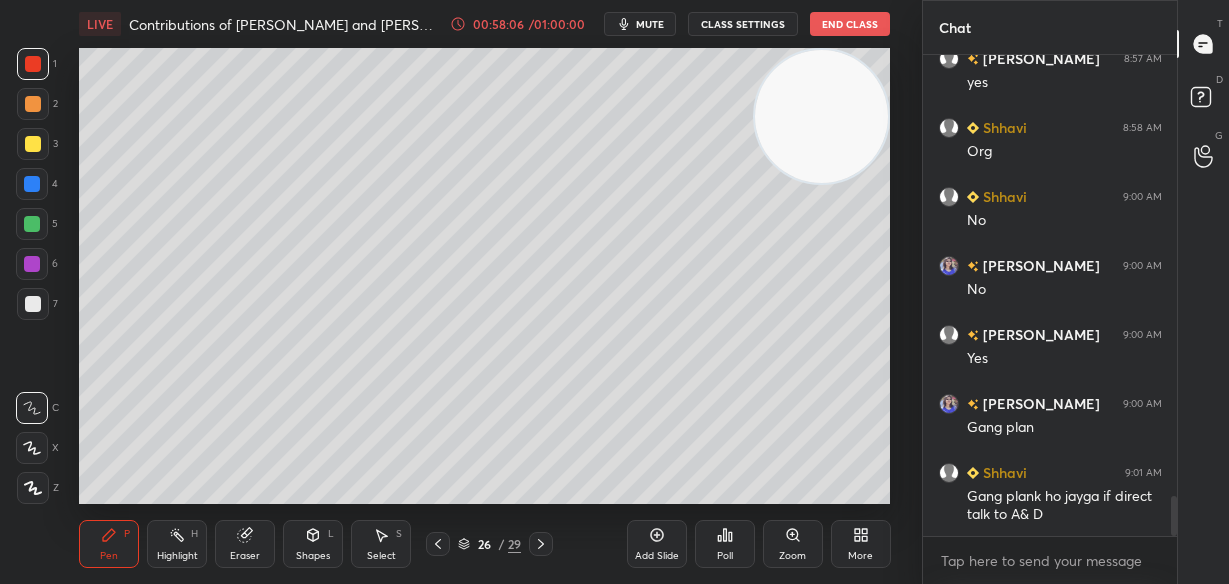 scroll, scrollTop: 5255, scrollLeft: 0, axis: vertical 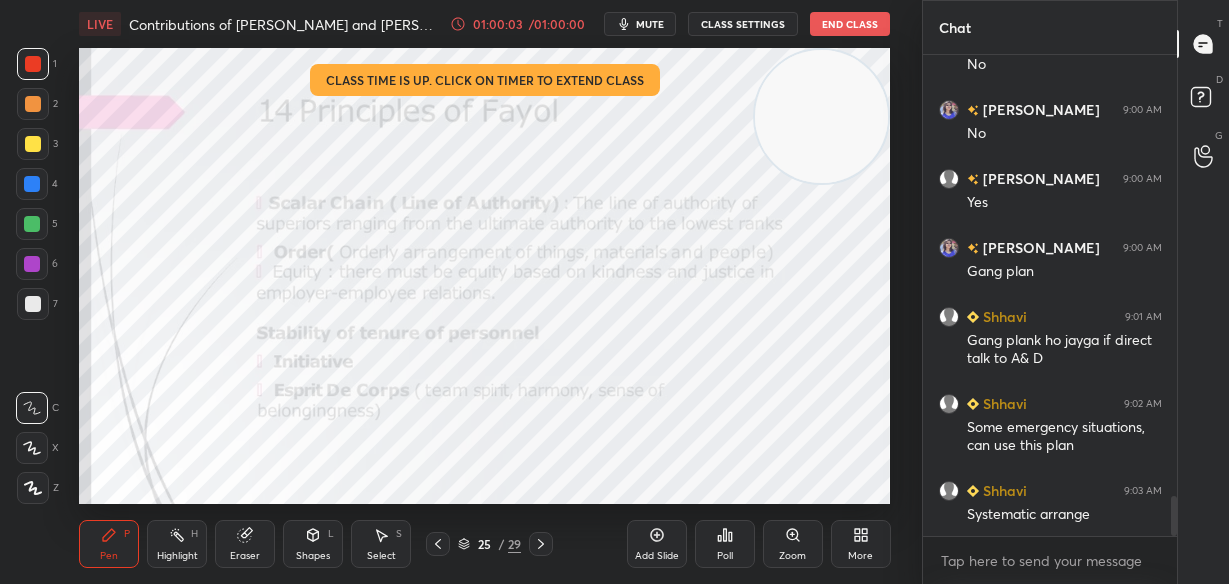 click on "01:00:03" at bounding box center [498, 24] 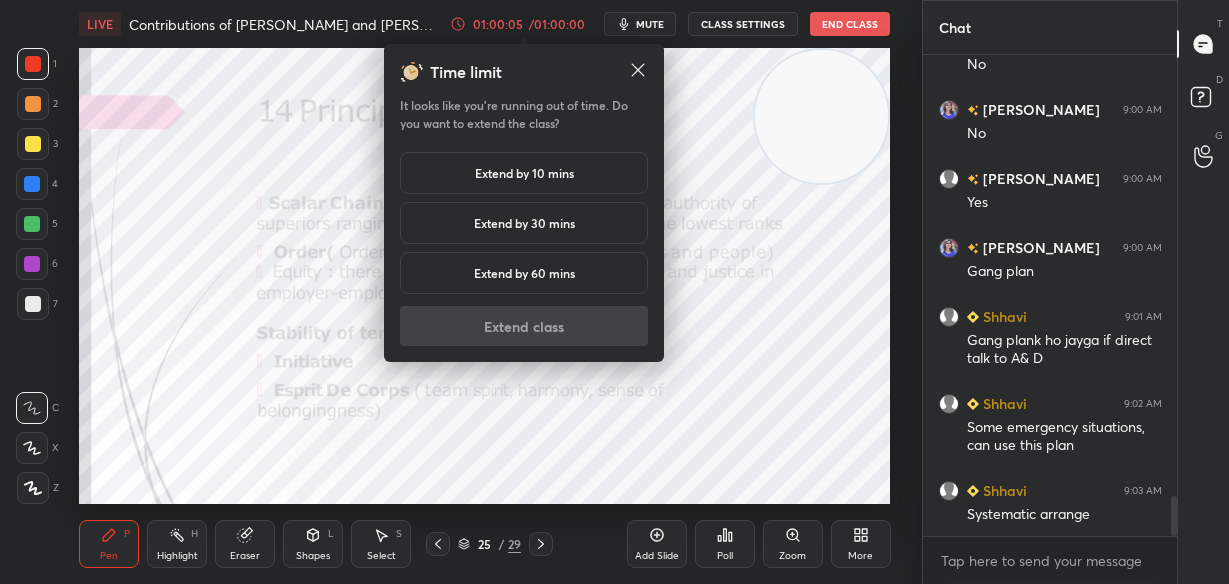 click on "Extend by 10 mins" at bounding box center (524, 173) 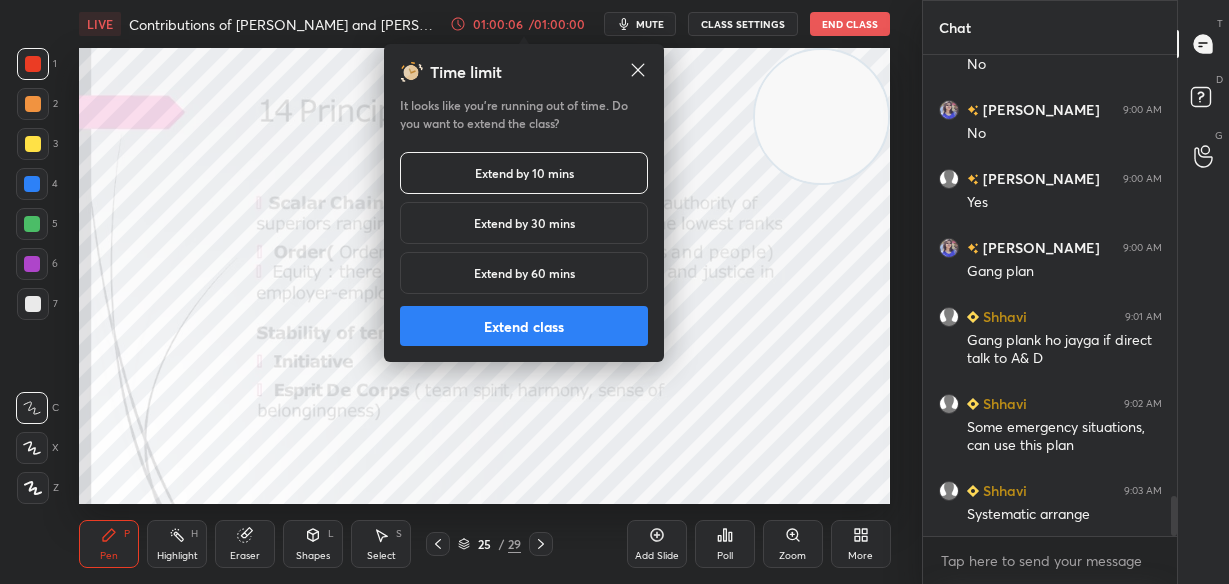 click on "Extend class" at bounding box center (524, 326) 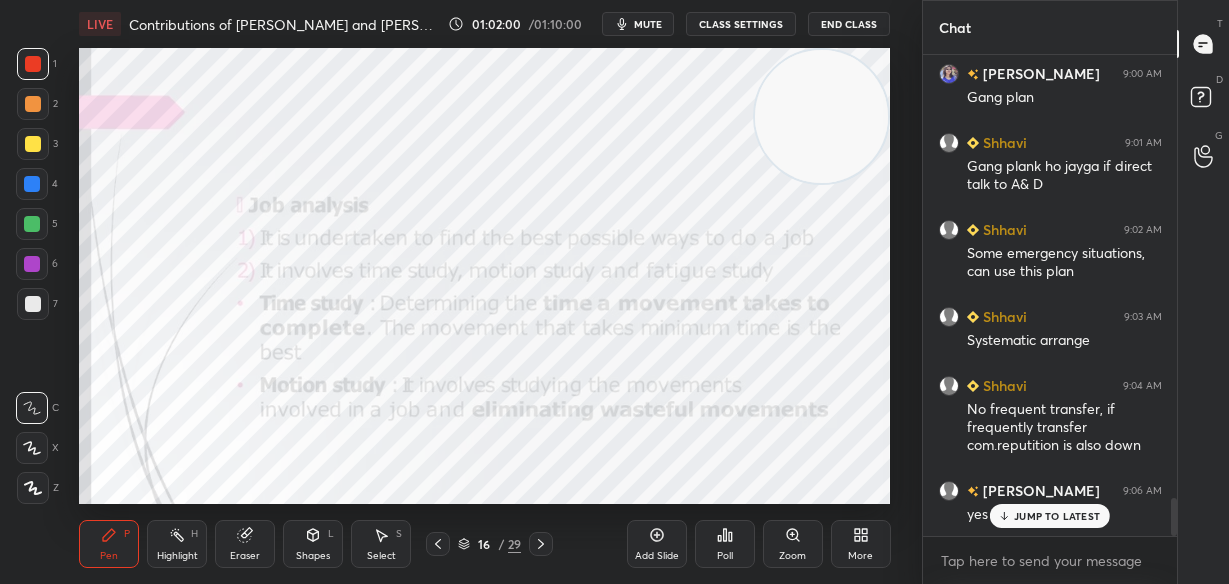 scroll, scrollTop: 5566, scrollLeft: 0, axis: vertical 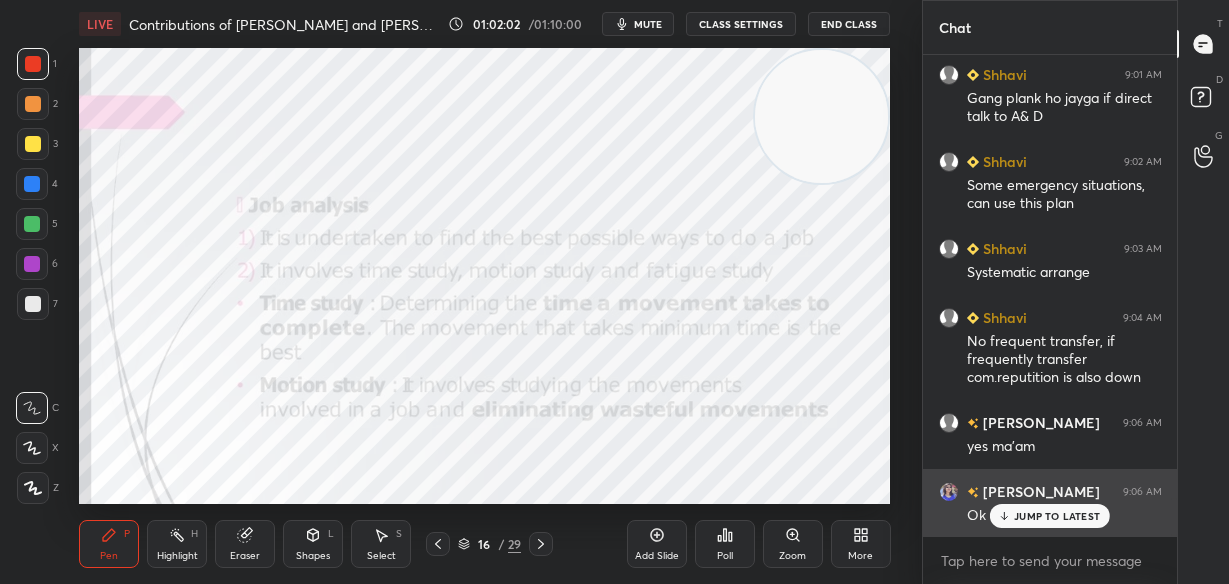 click on "Ok mam" at bounding box center (1064, 514) 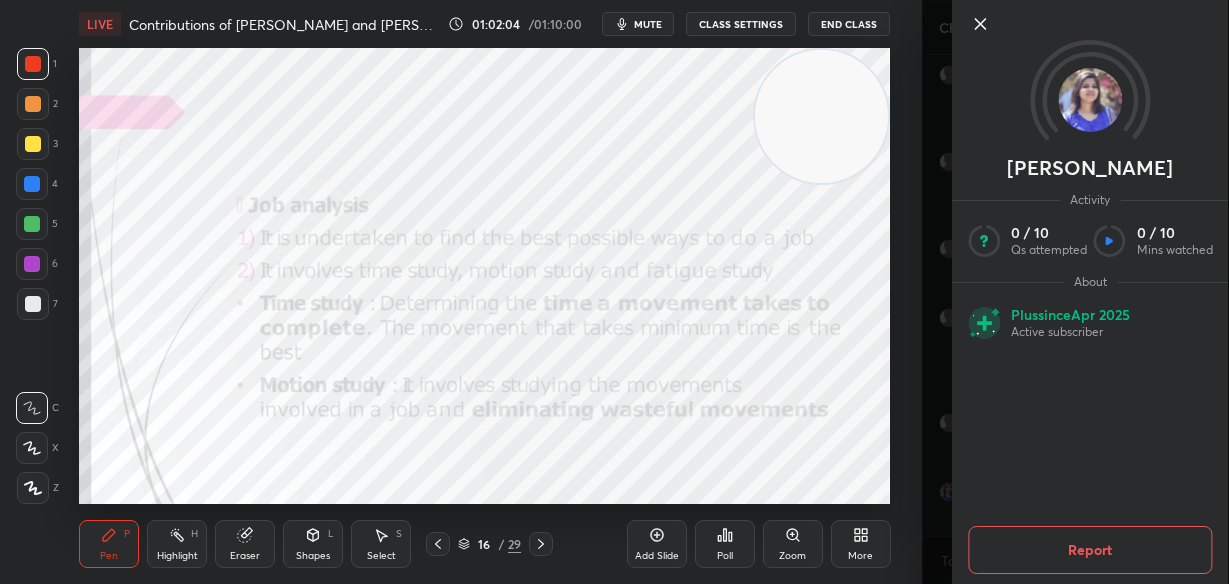 click 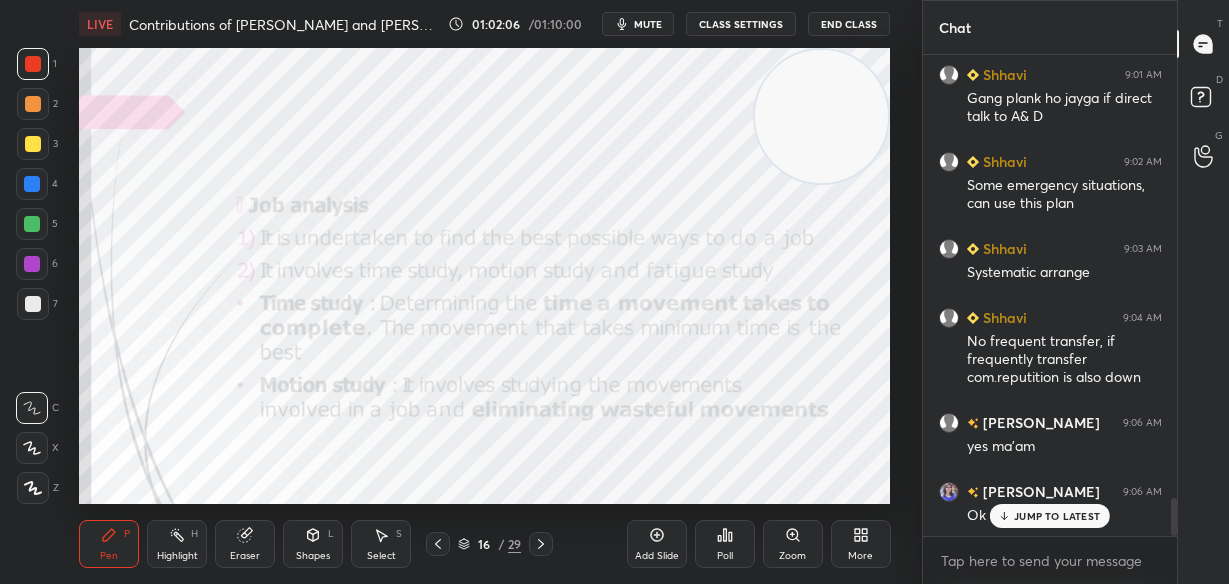 click on "JUMP TO LATEST" at bounding box center (1050, 516) 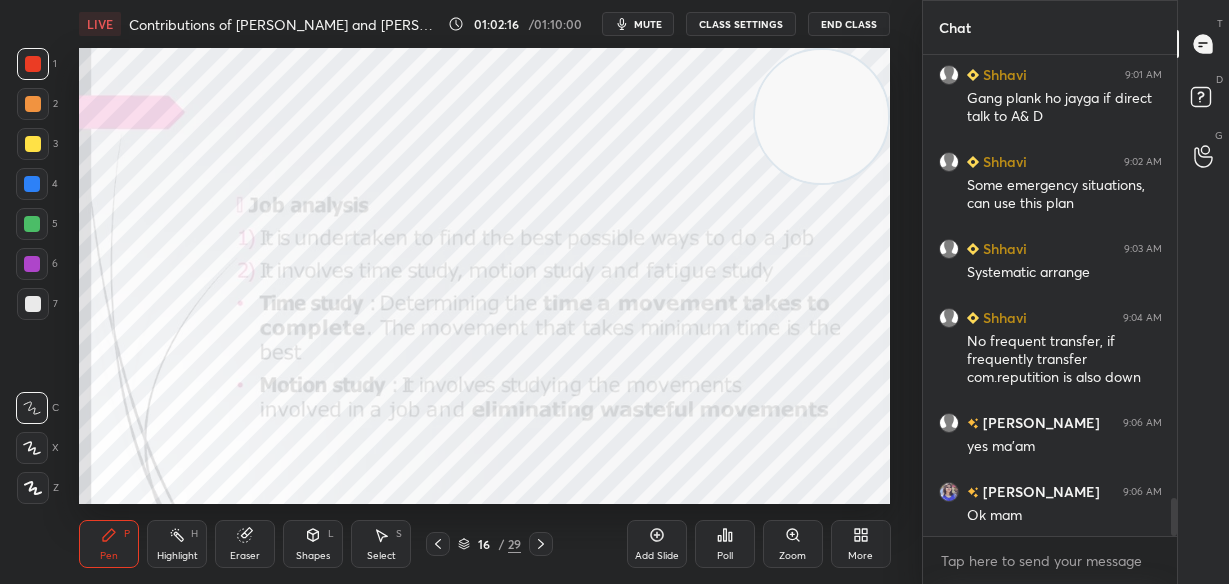 scroll, scrollTop: 5635, scrollLeft: 0, axis: vertical 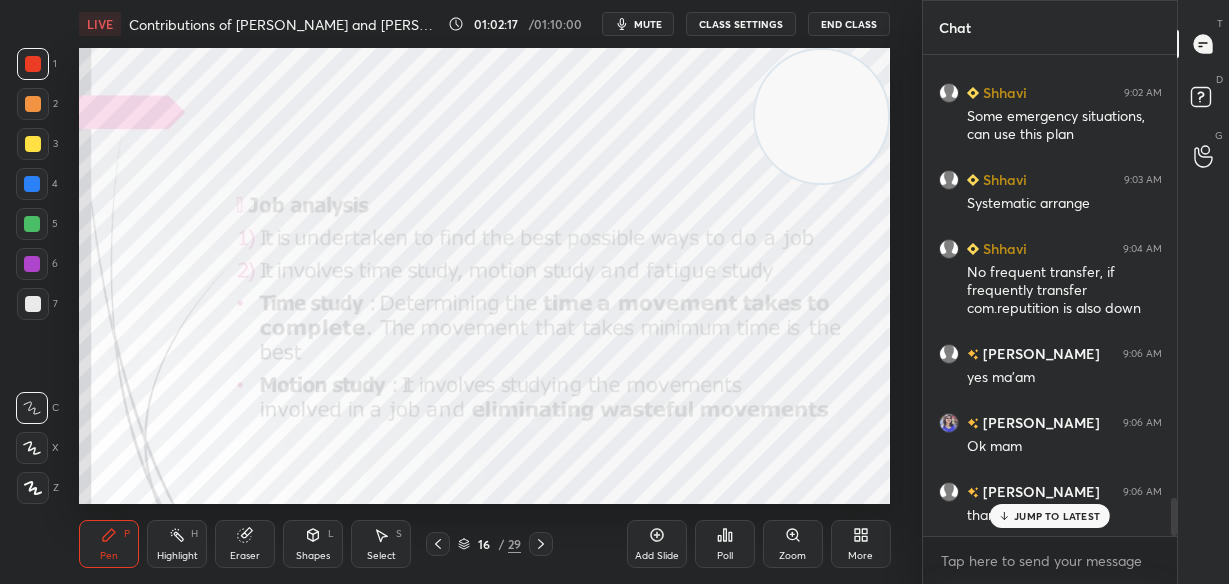 click on "JUMP TO LATEST" at bounding box center [1057, 516] 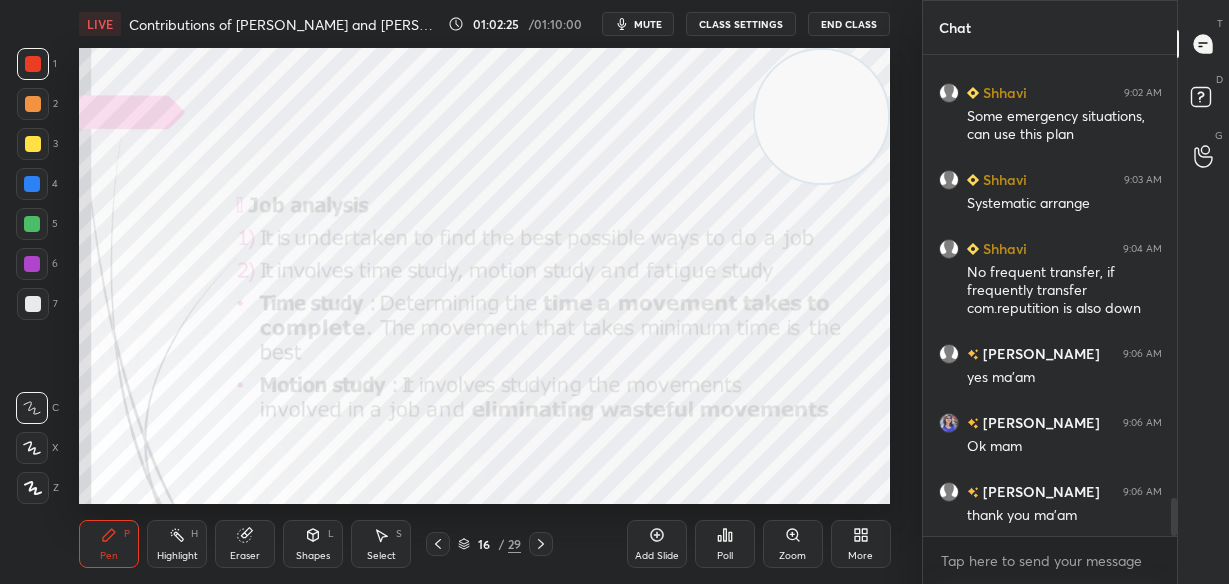 click on "End Class" at bounding box center (849, 24) 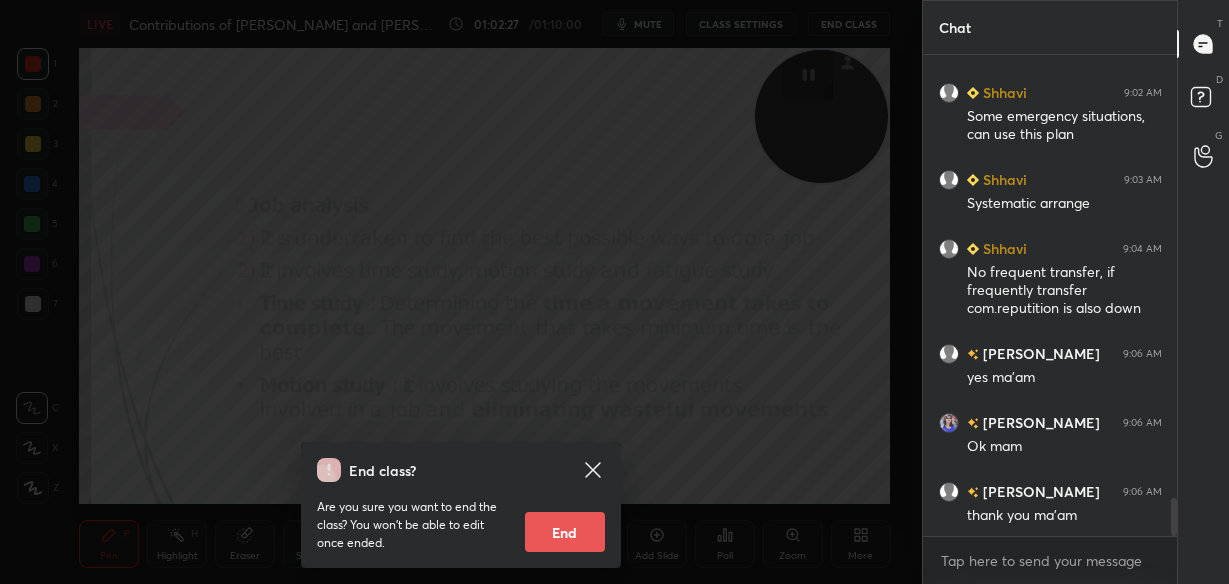 click on "End" at bounding box center (565, 532) 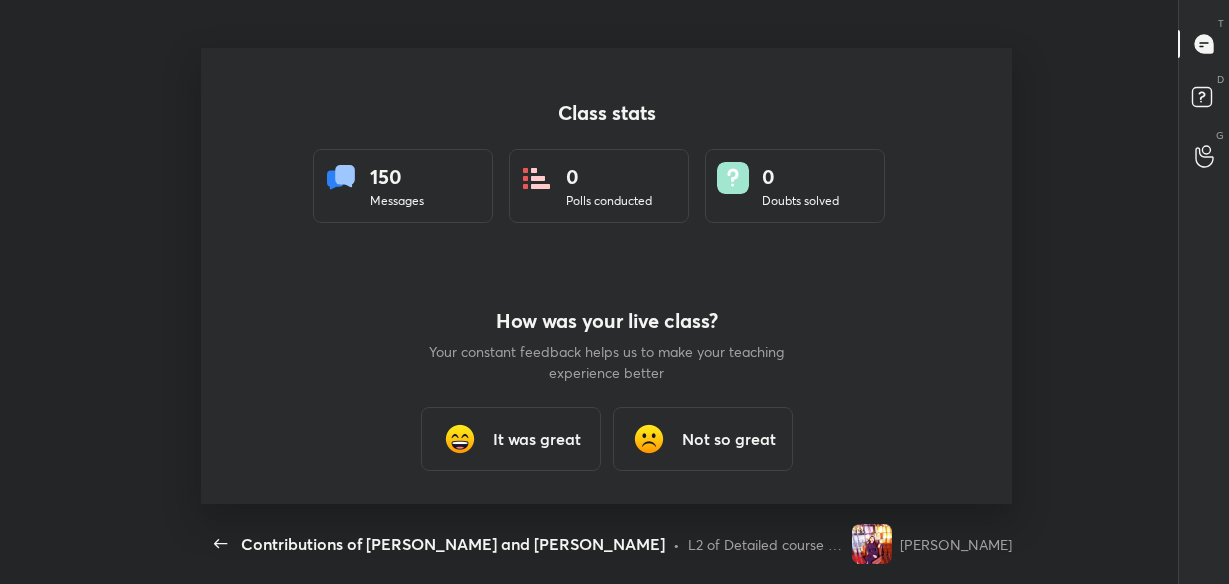 scroll, scrollTop: 0, scrollLeft: 0, axis: both 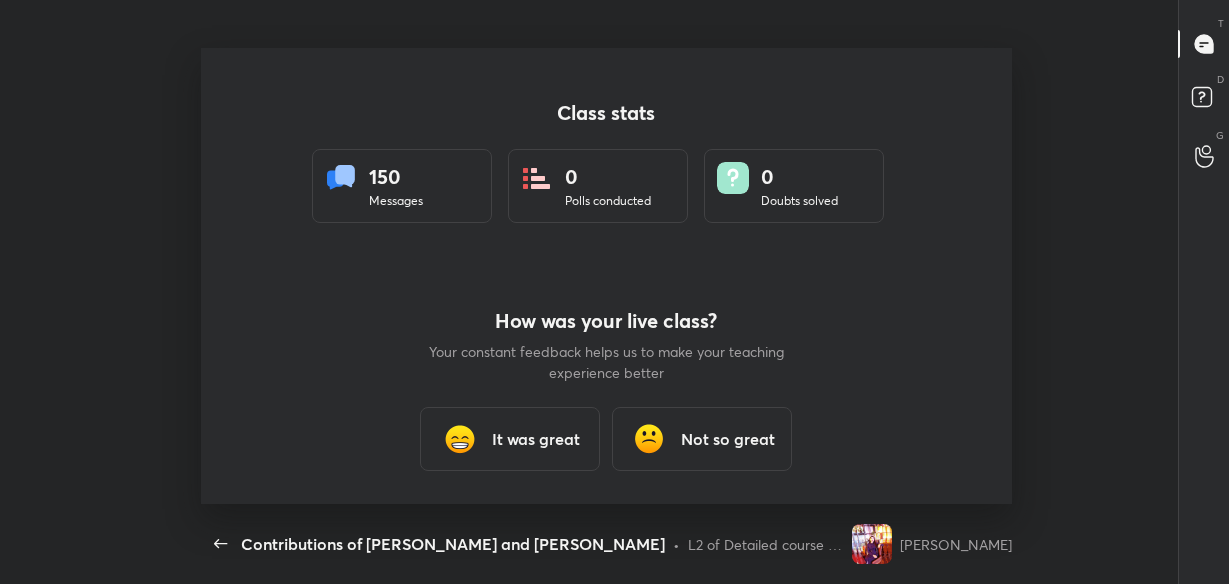click on "It was great" at bounding box center [536, 439] 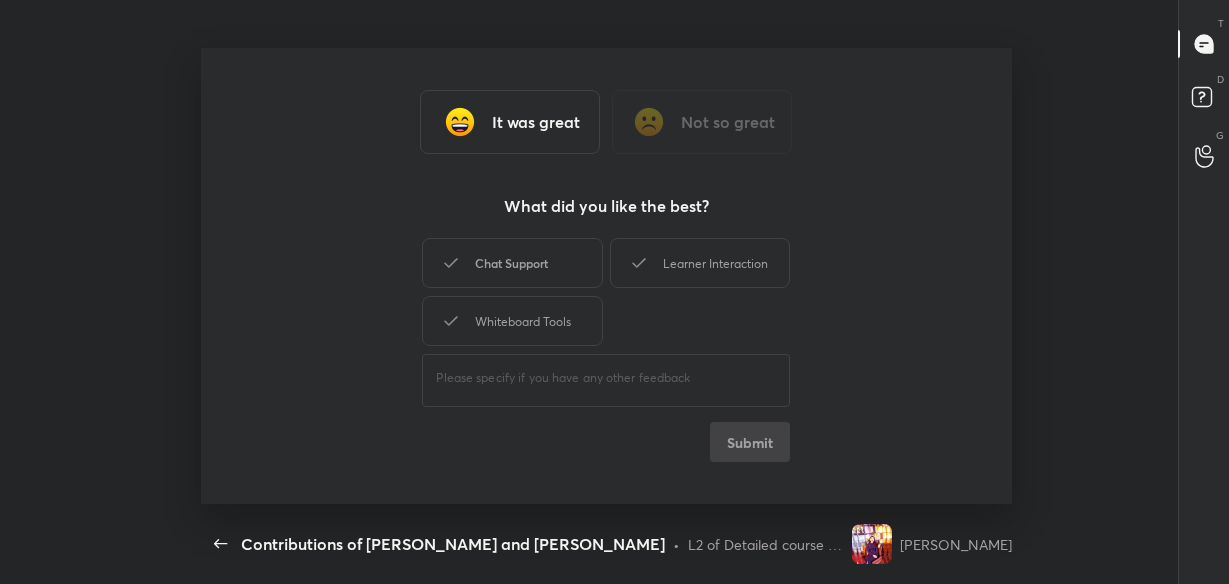 click on "Chat Support" at bounding box center (512, 263) 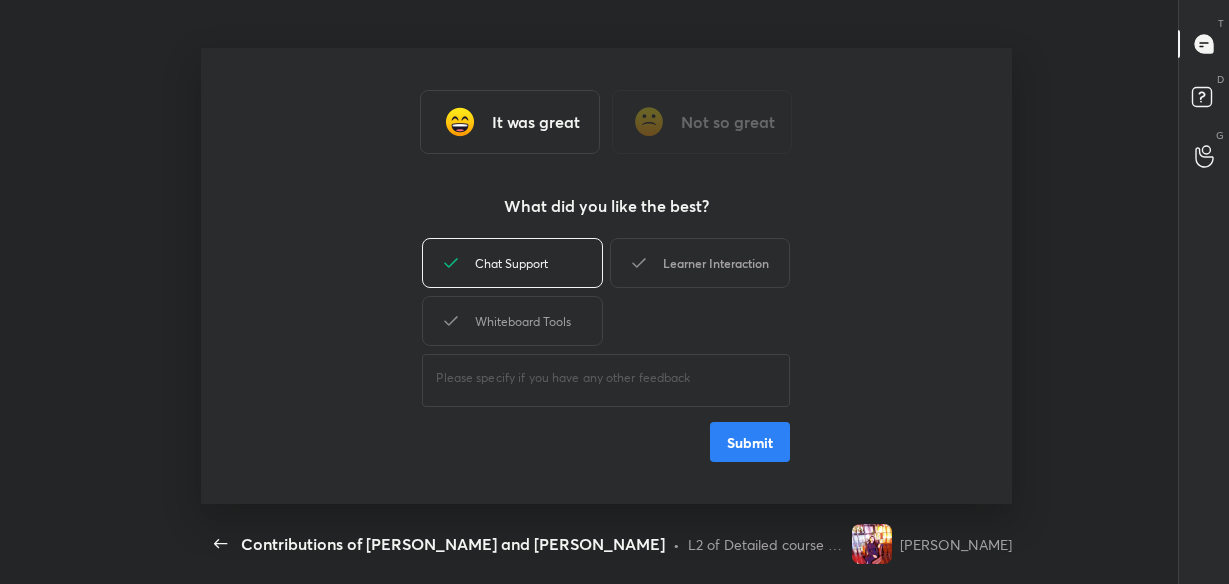 click 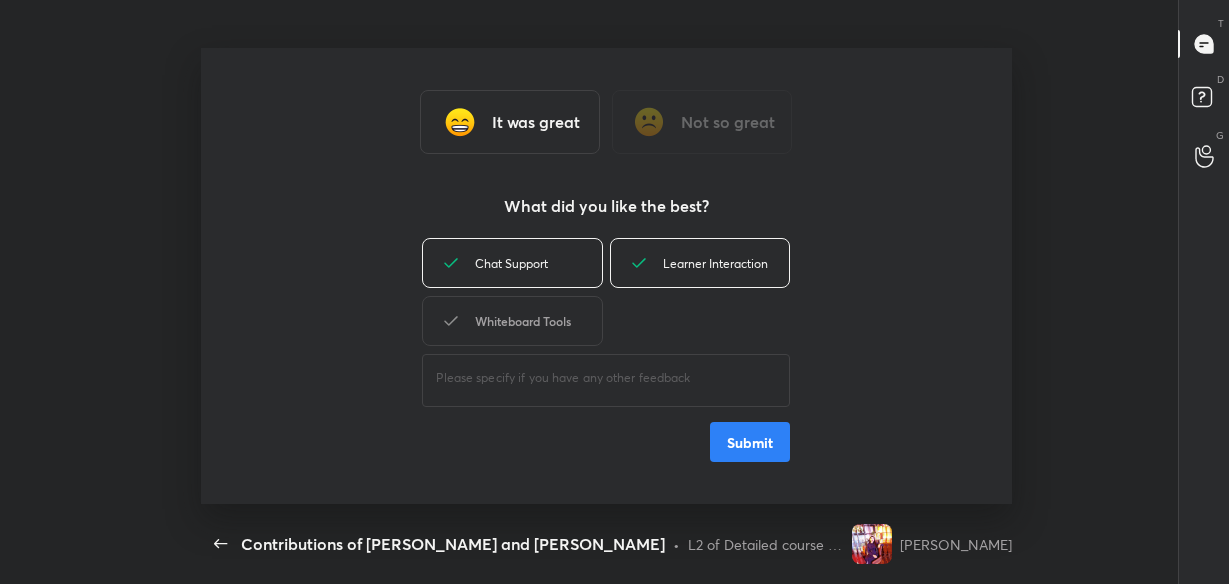 click on "Whiteboard Tools" at bounding box center (512, 321) 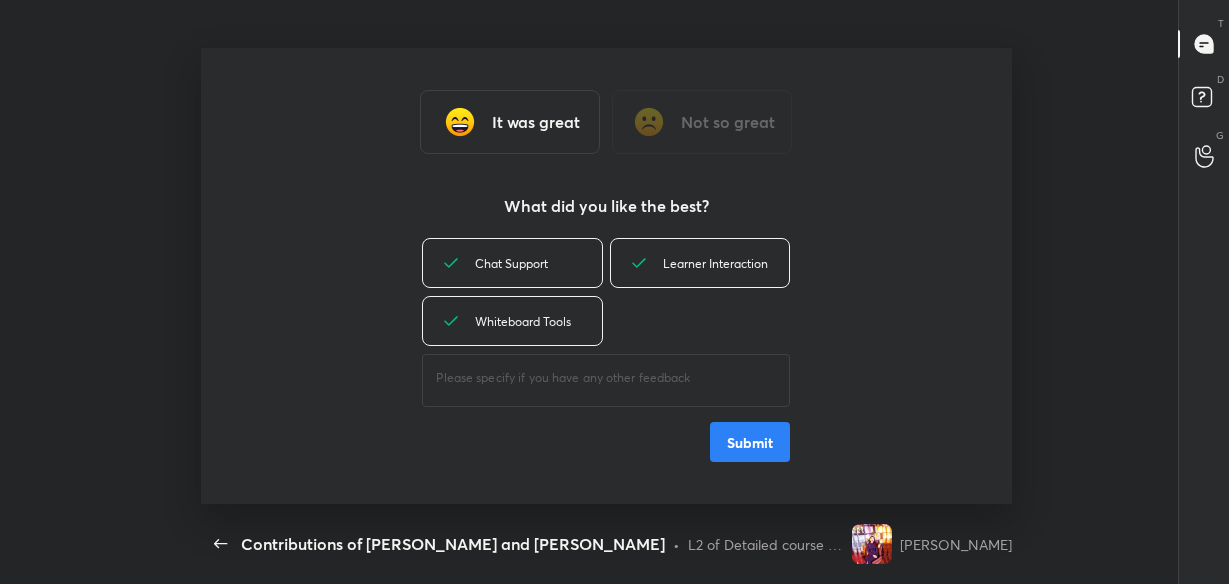 click on "Submit" at bounding box center [750, 442] 